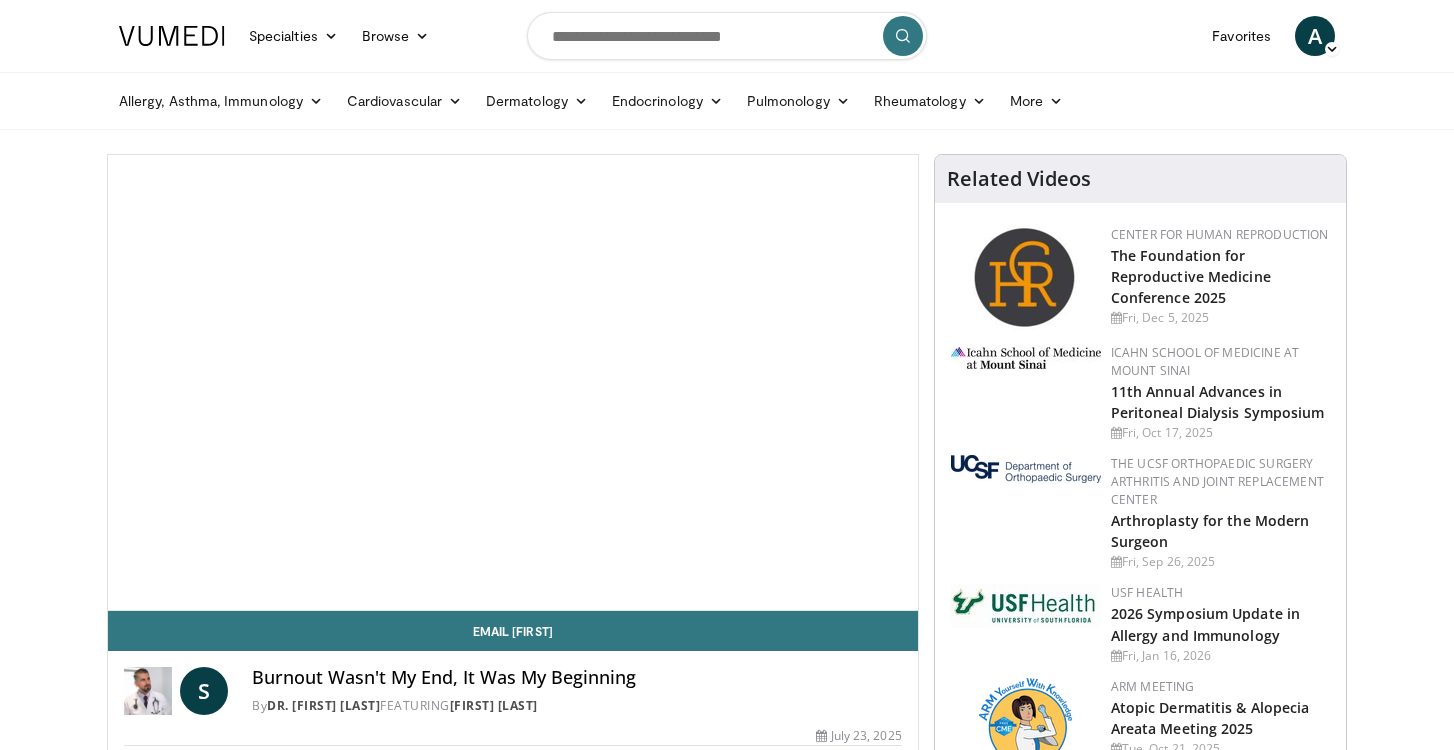 scroll, scrollTop: 0, scrollLeft: 0, axis: both 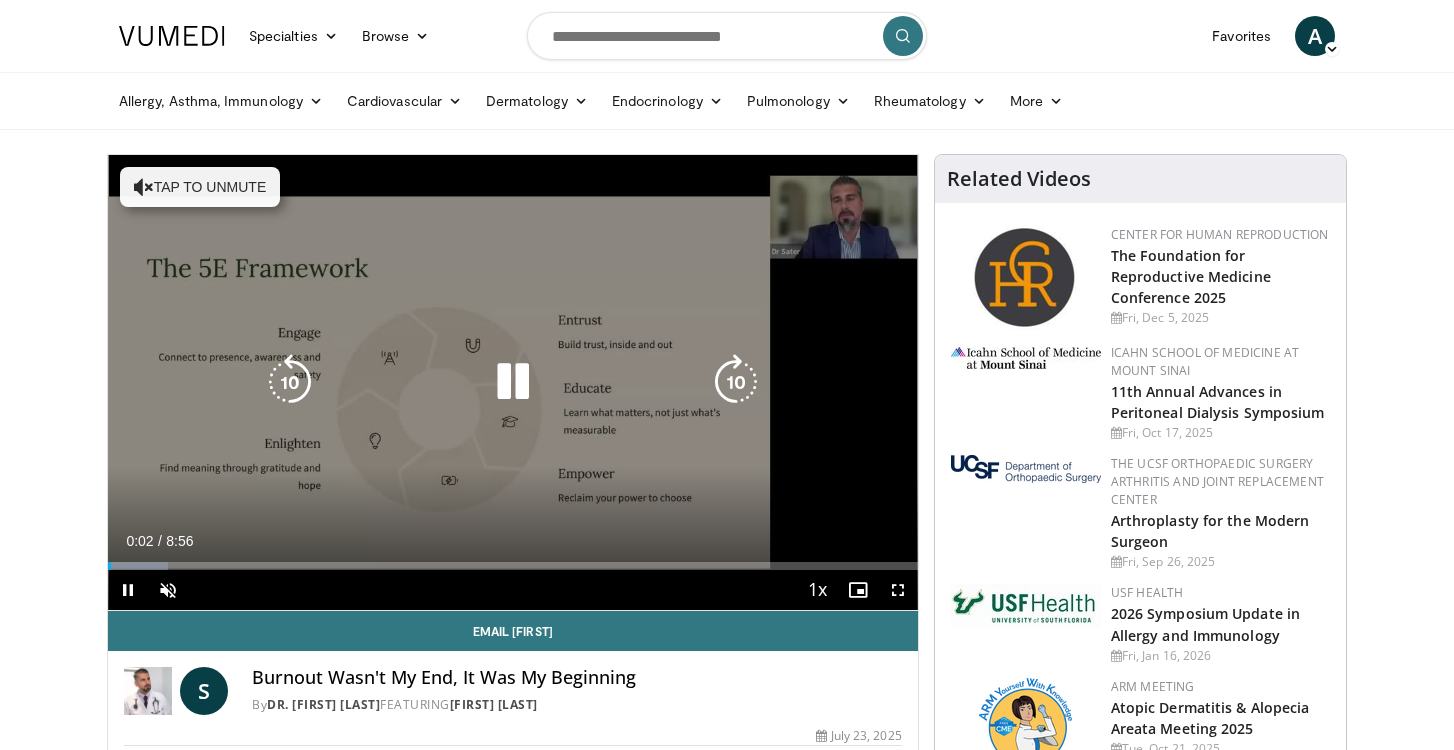 click on "Tap to unmute" at bounding box center [200, 187] 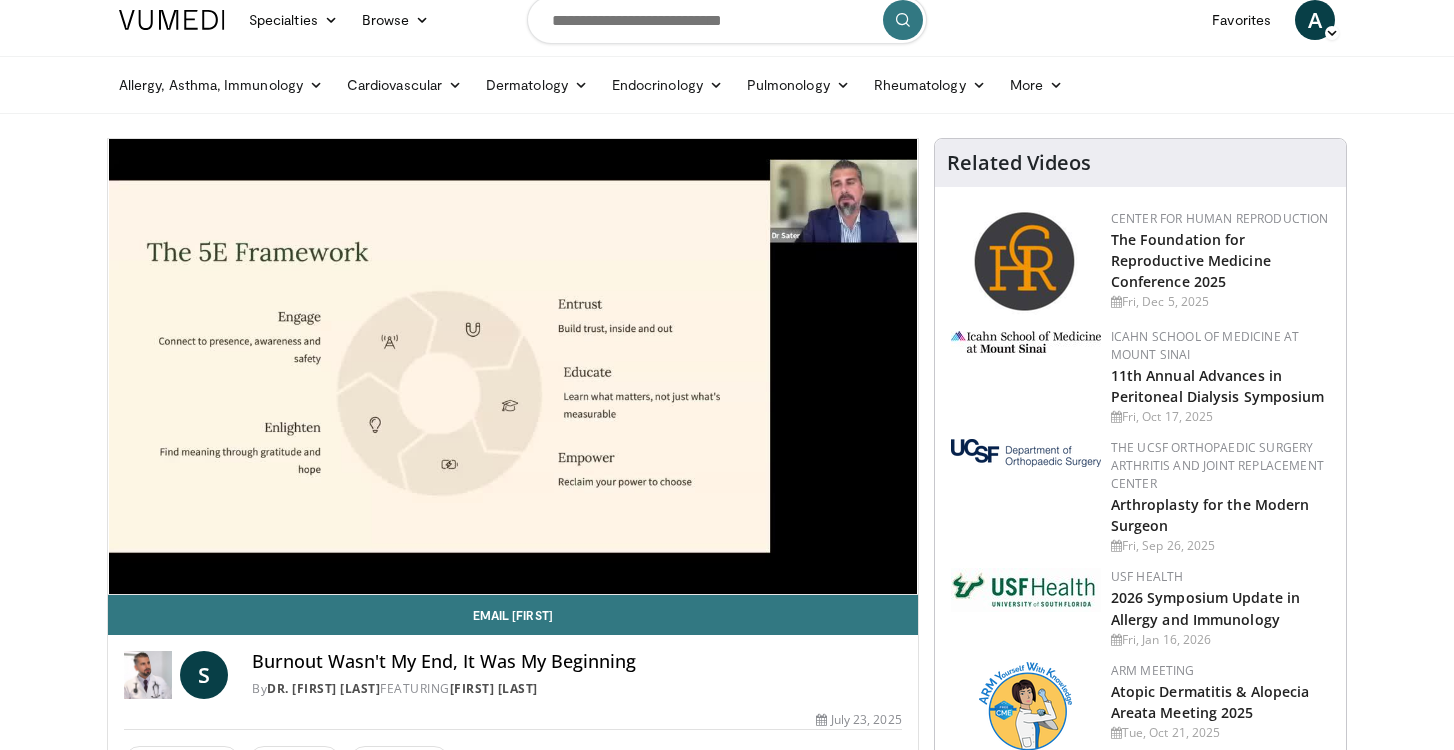 scroll, scrollTop: 23, scrollLeft: 0, axis: vertical 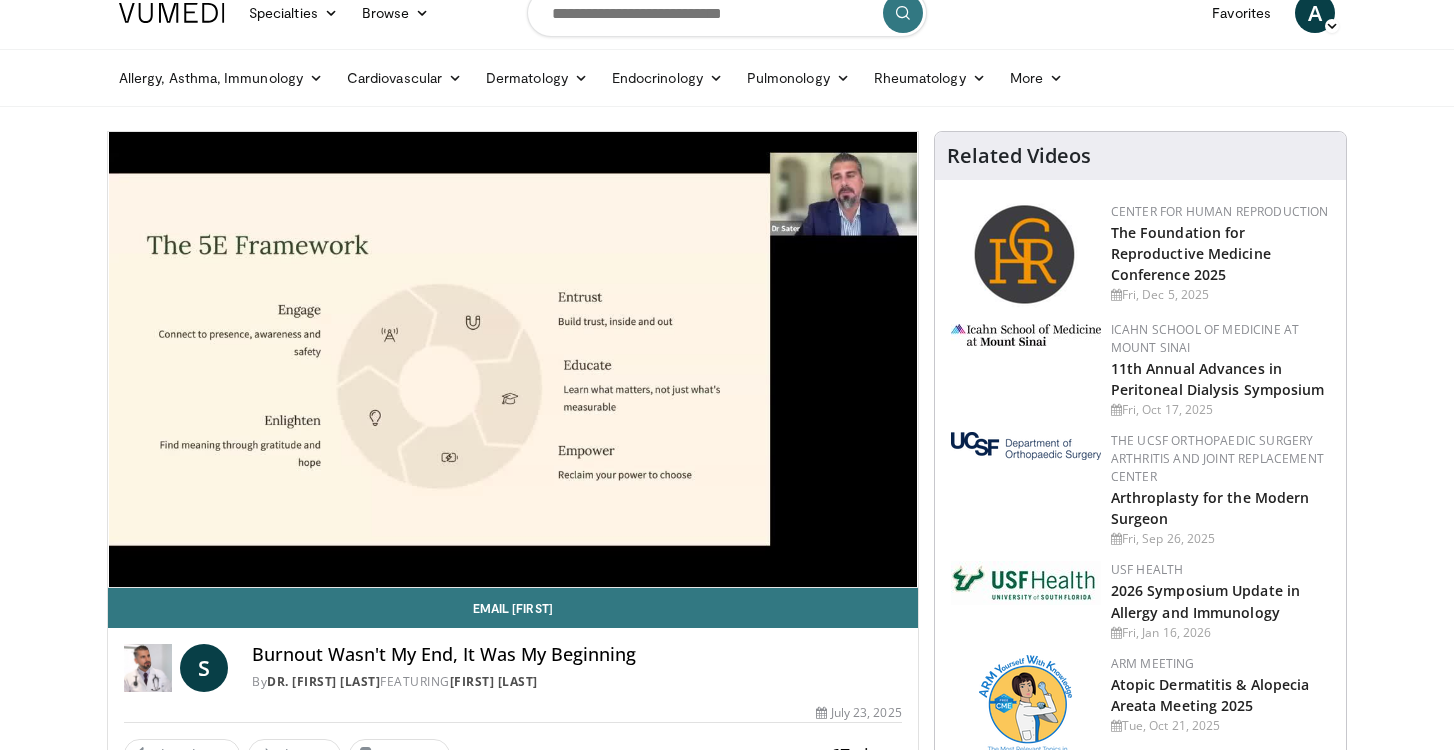 click on "10 seconds
Tap to unmute" at bounding box center [513, 359] 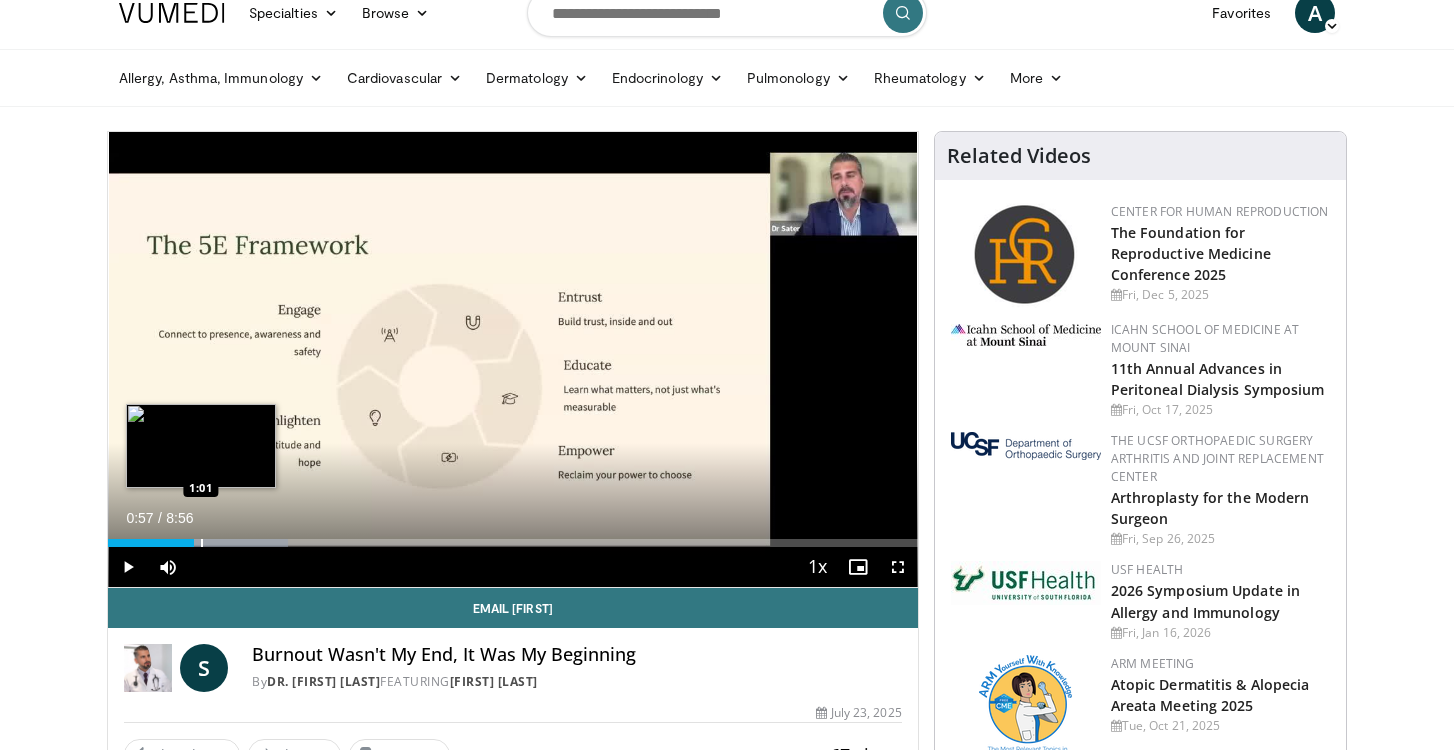 click at bounding box center [202, 543] 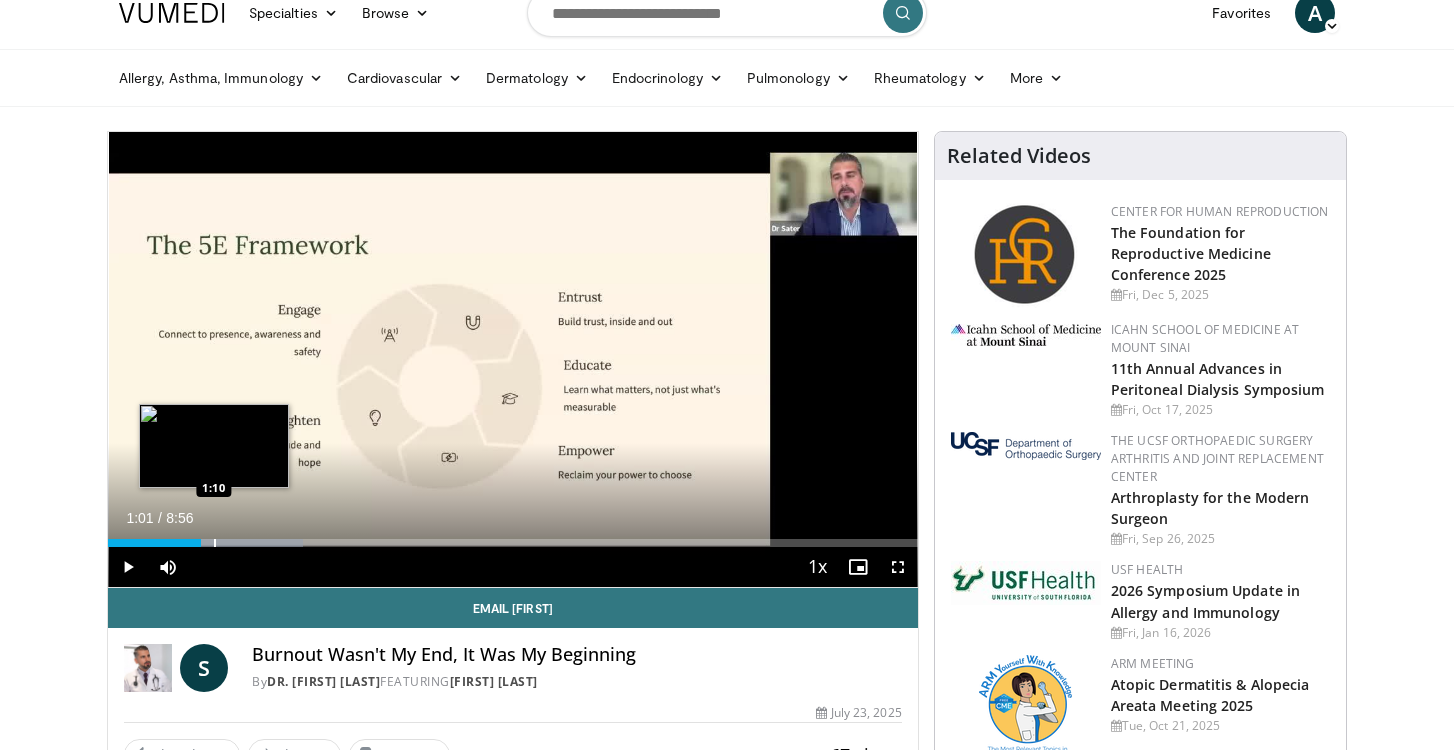 click at bounding box center [215, 543] 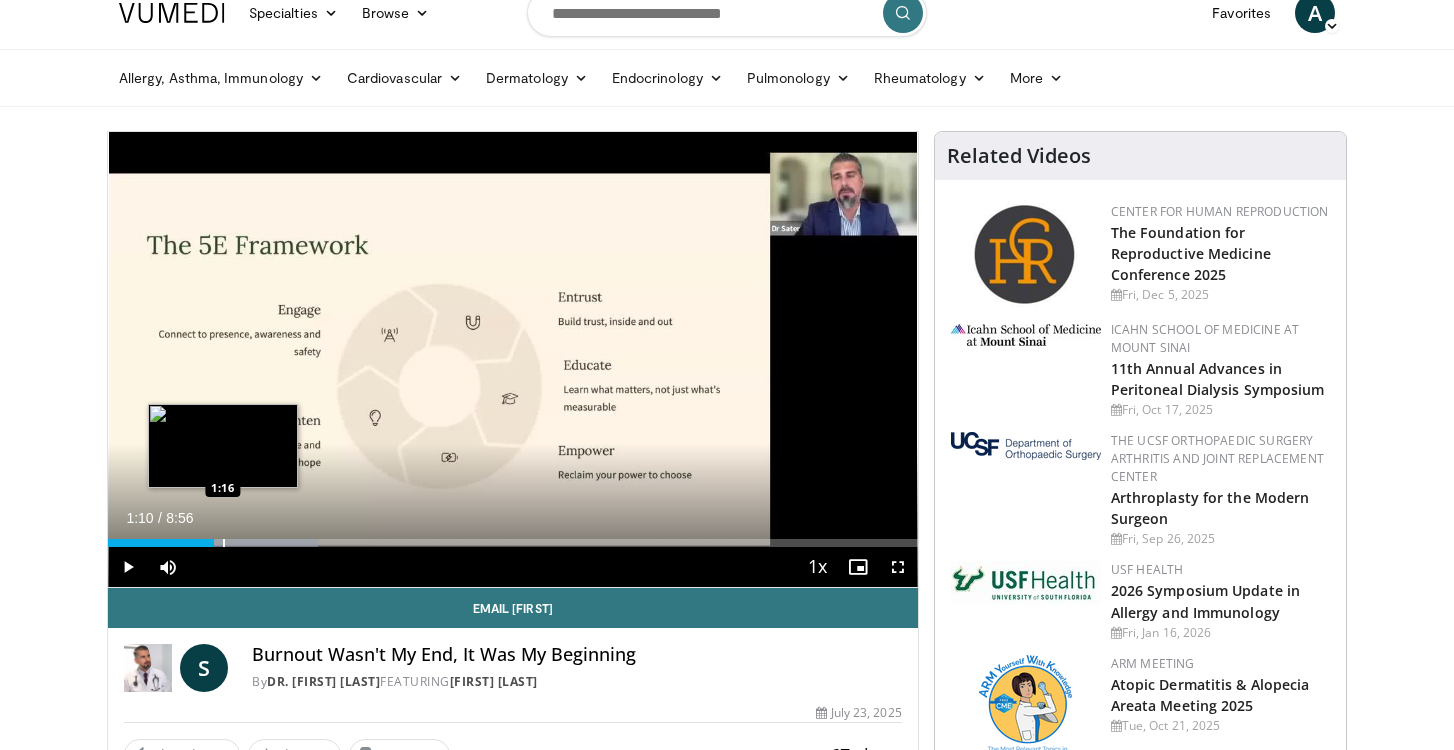 click at bounding box center (224, 543) 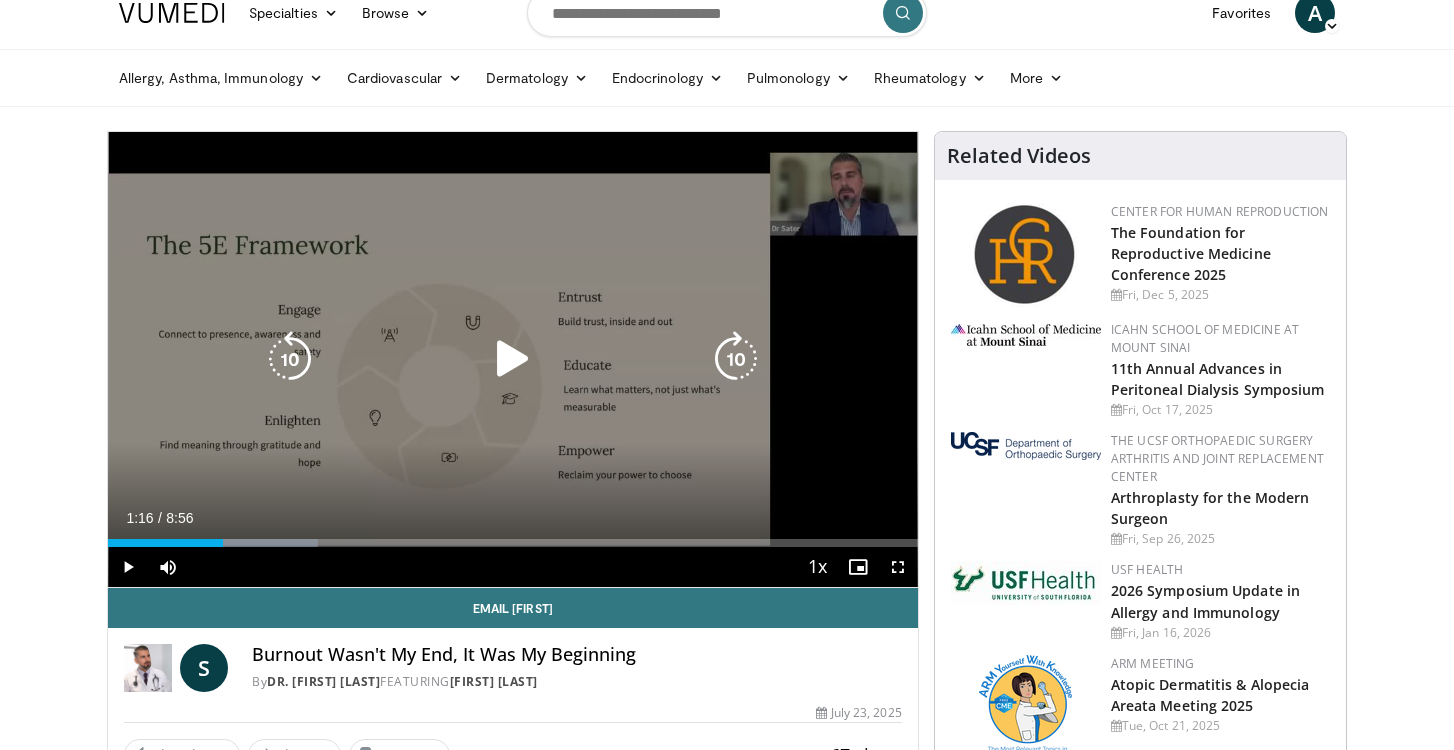 click at bounding box center [513, 359] 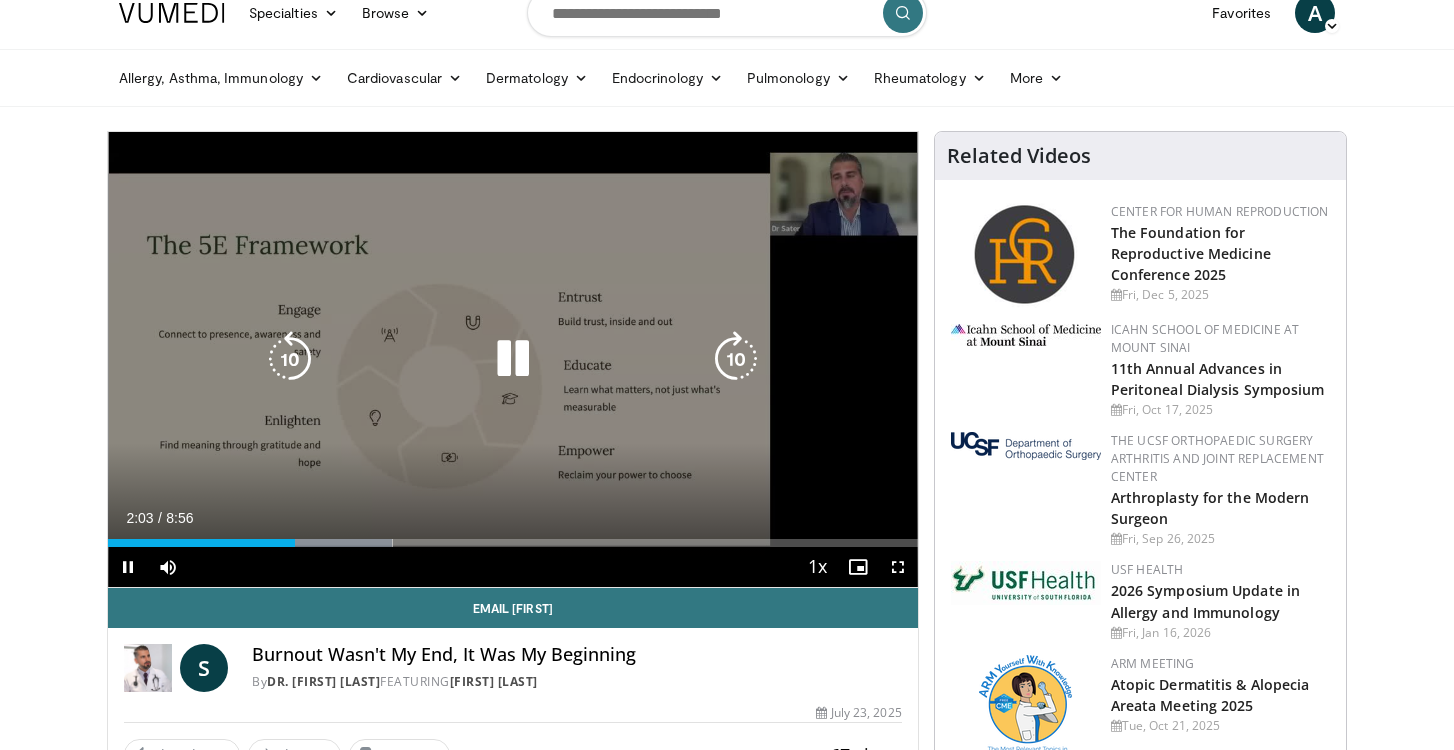 click at bounding box center [736, 359] 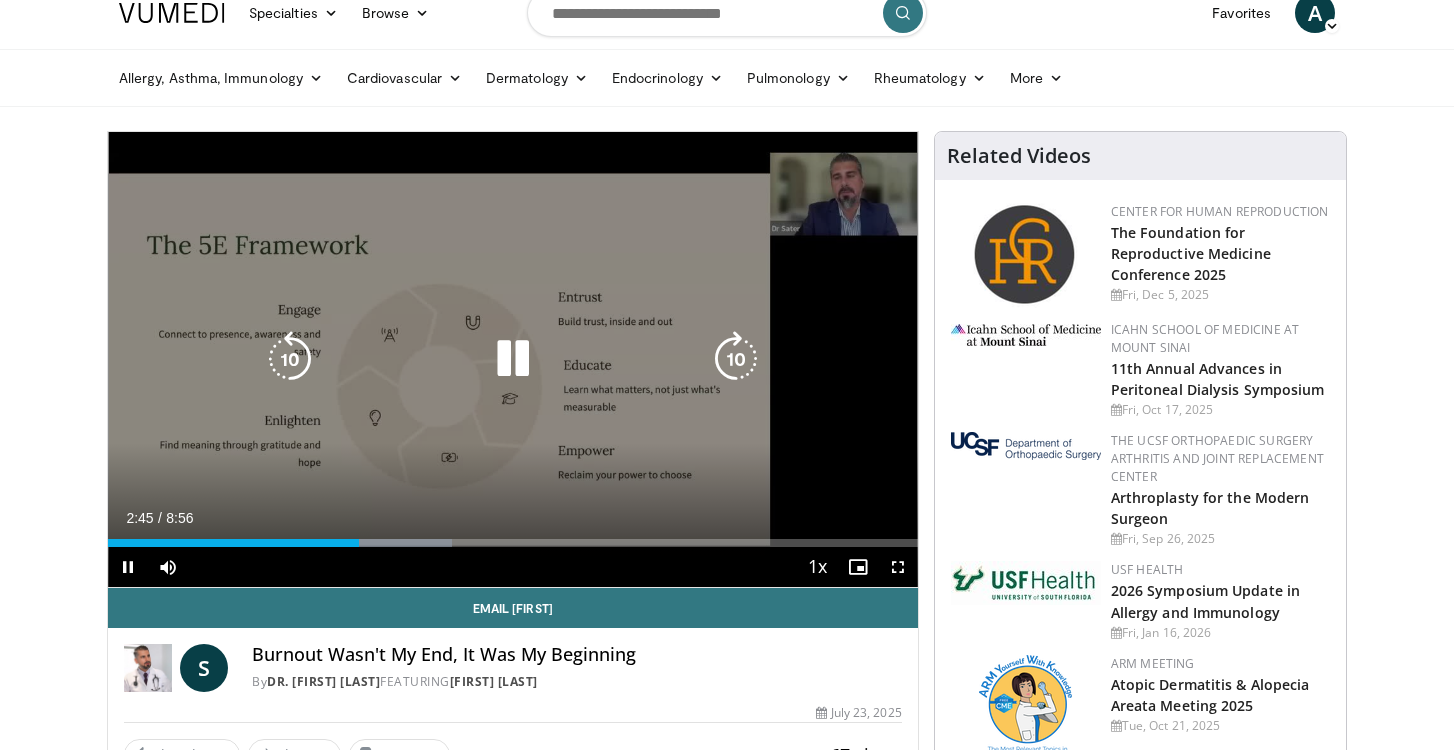 click at bounding box center [513, 359] 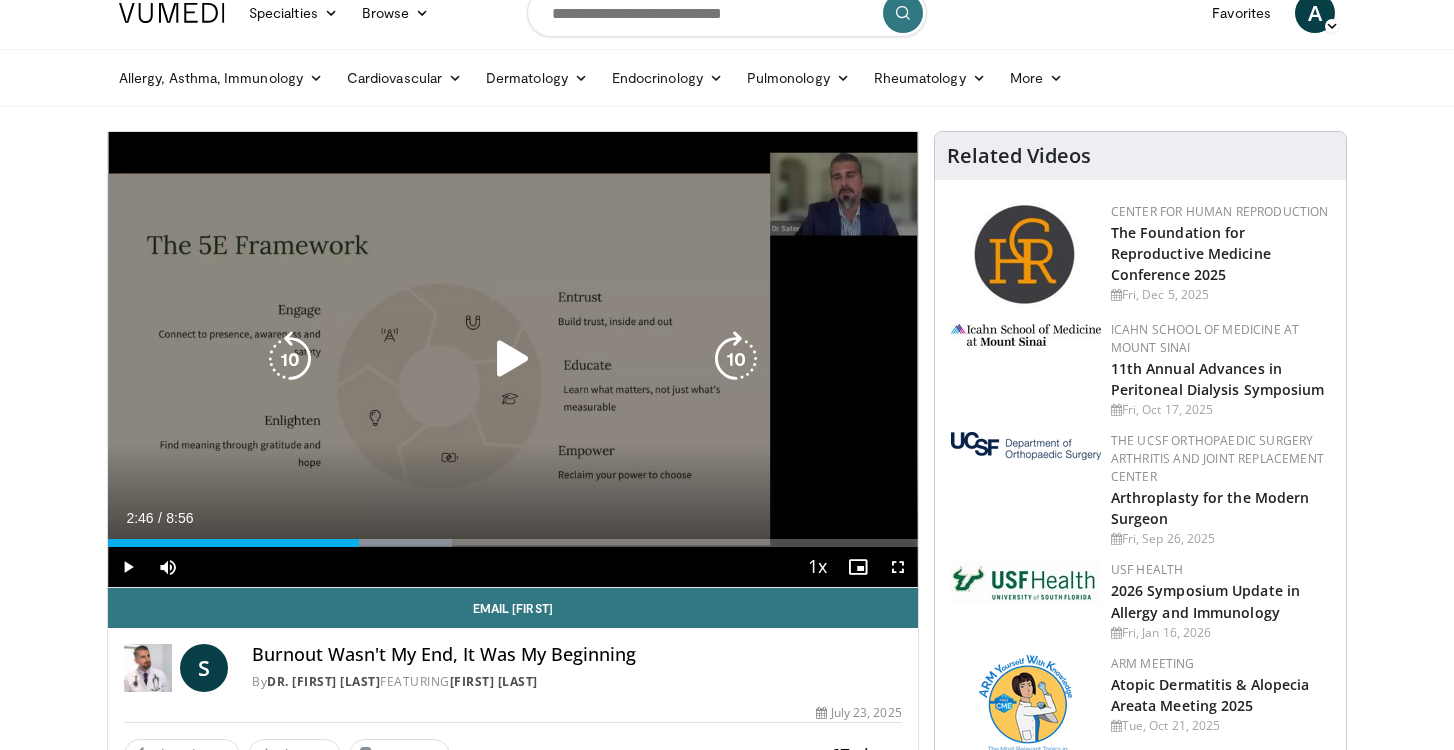 click at bounding box center [290, 359] 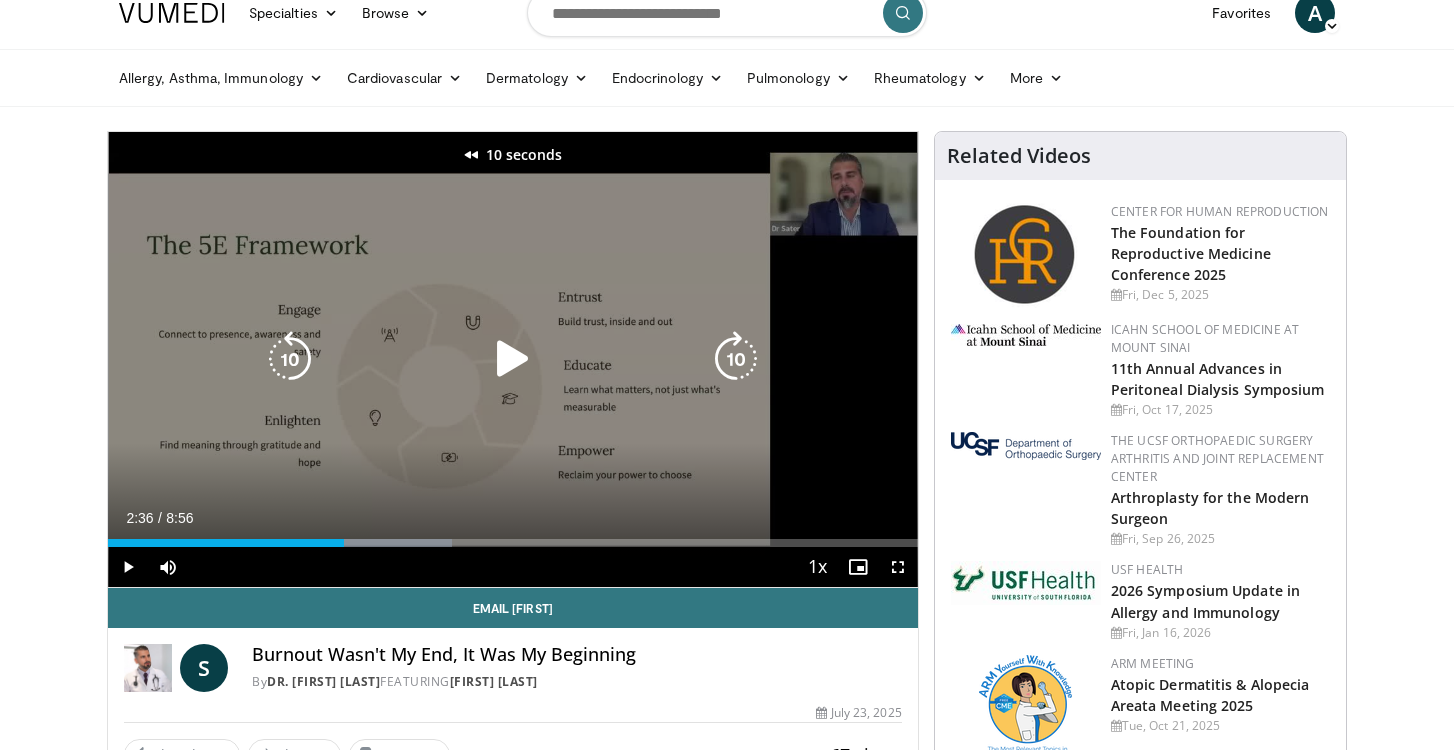 click at bounding box center (290, 359) 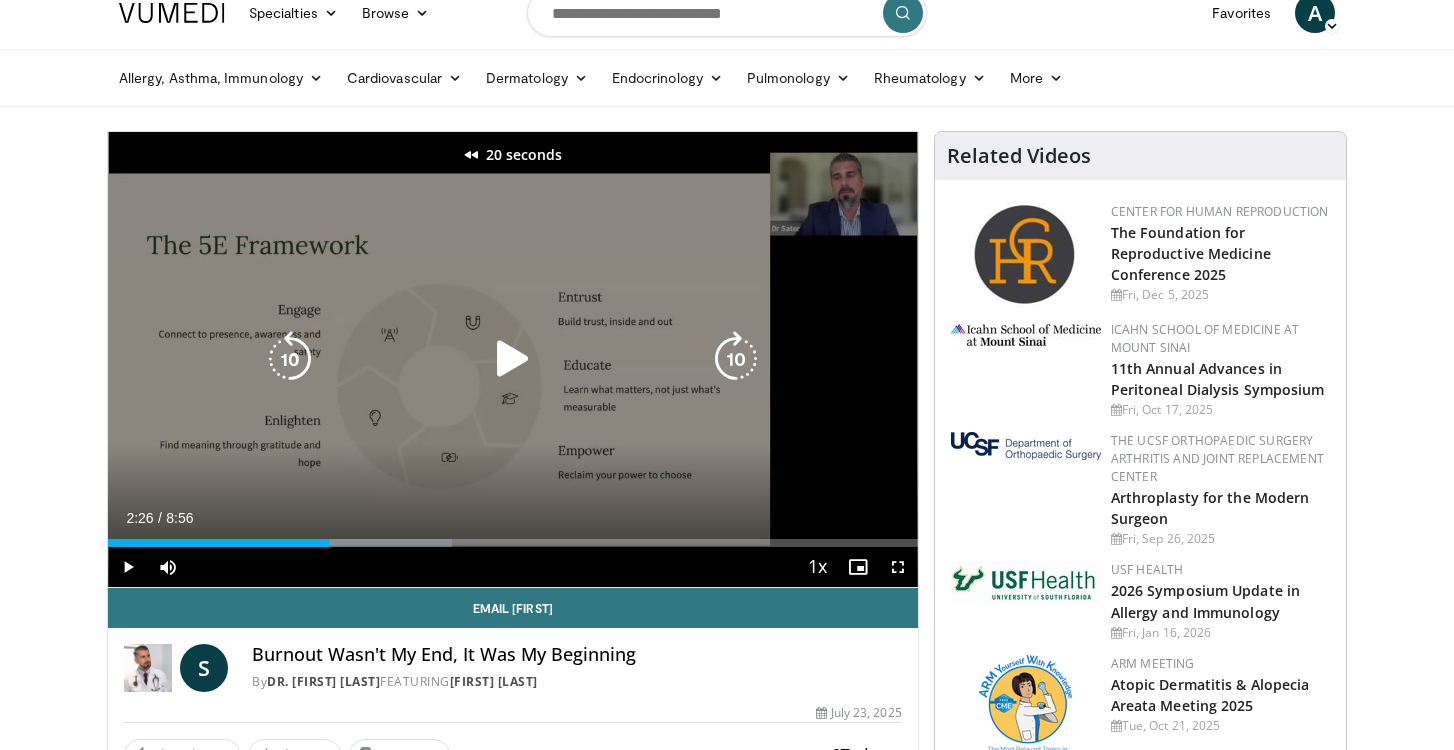 click at bounding box center [290, 359] 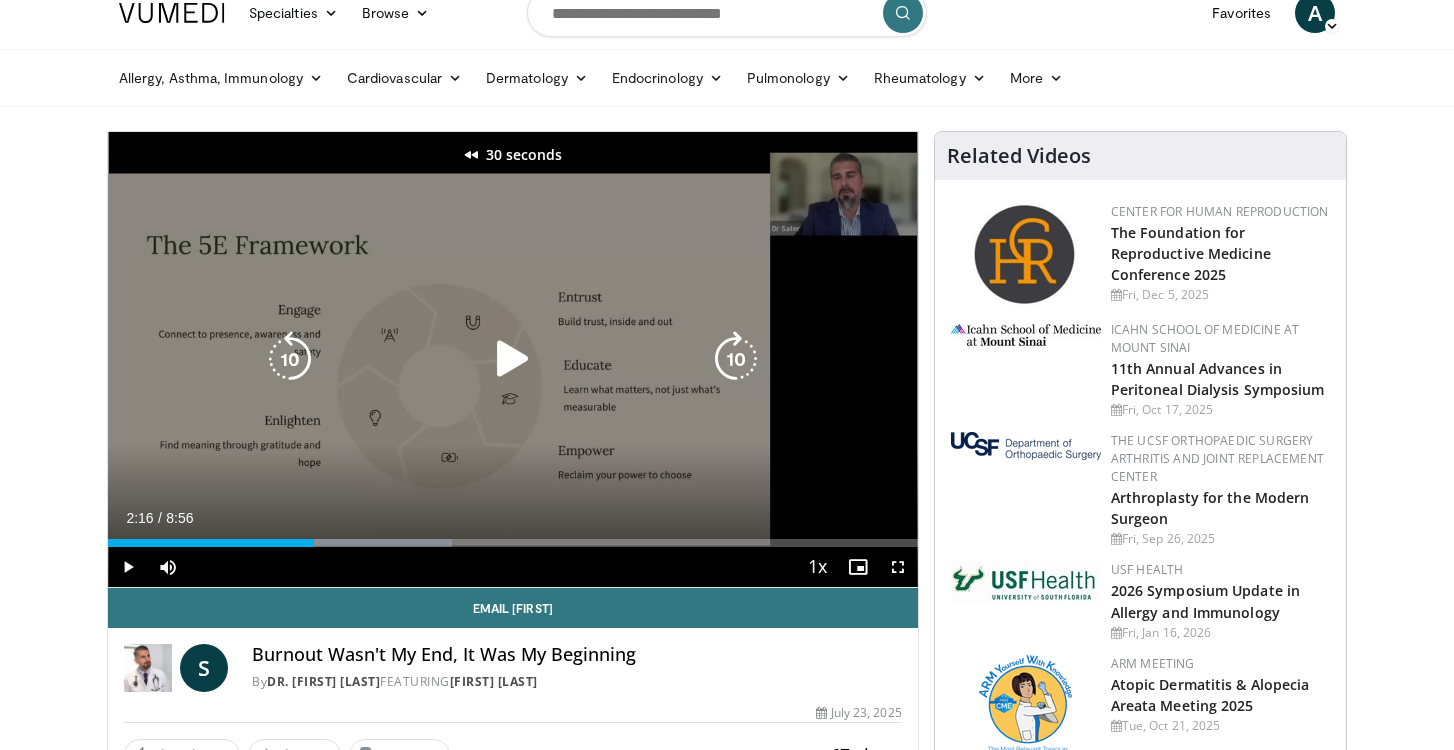 click at bounding box center [290, 359] 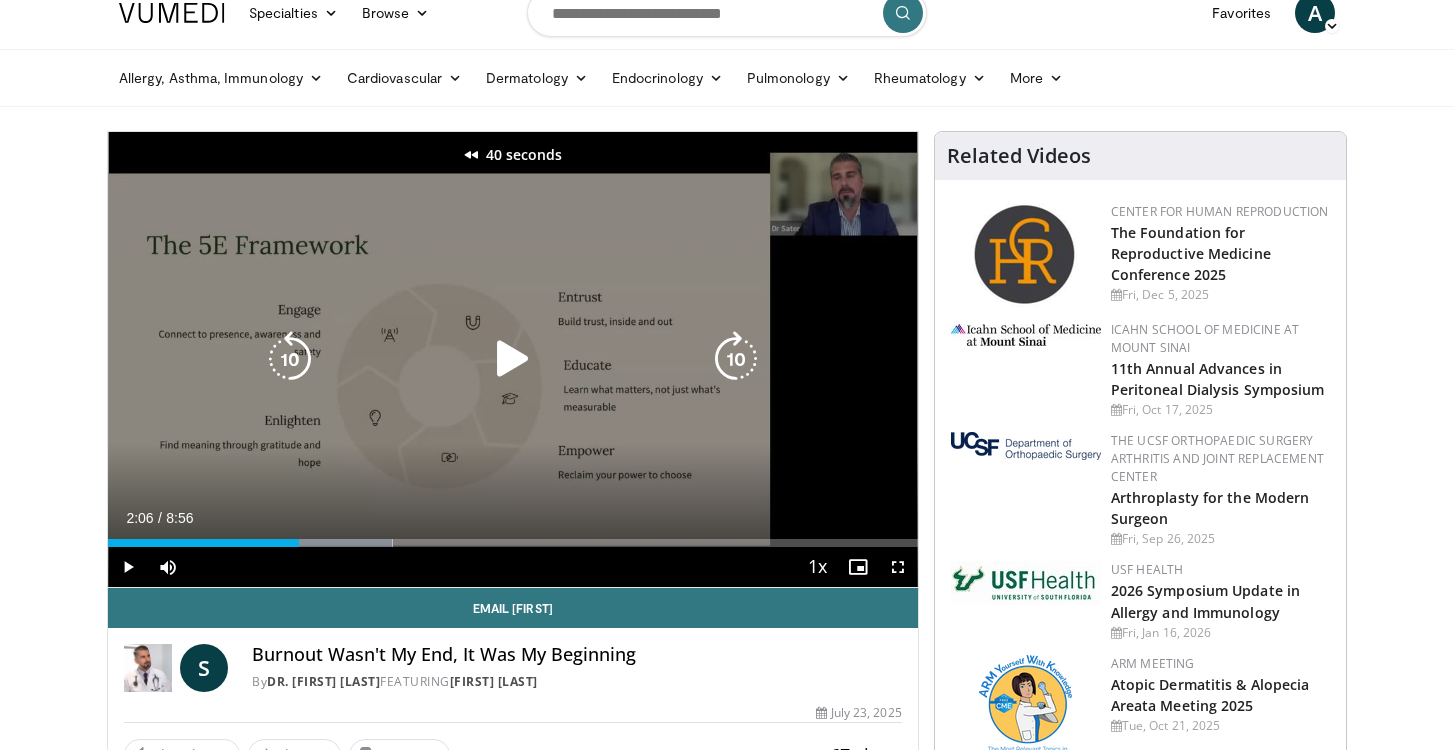 click at bounding box center [513, 359] 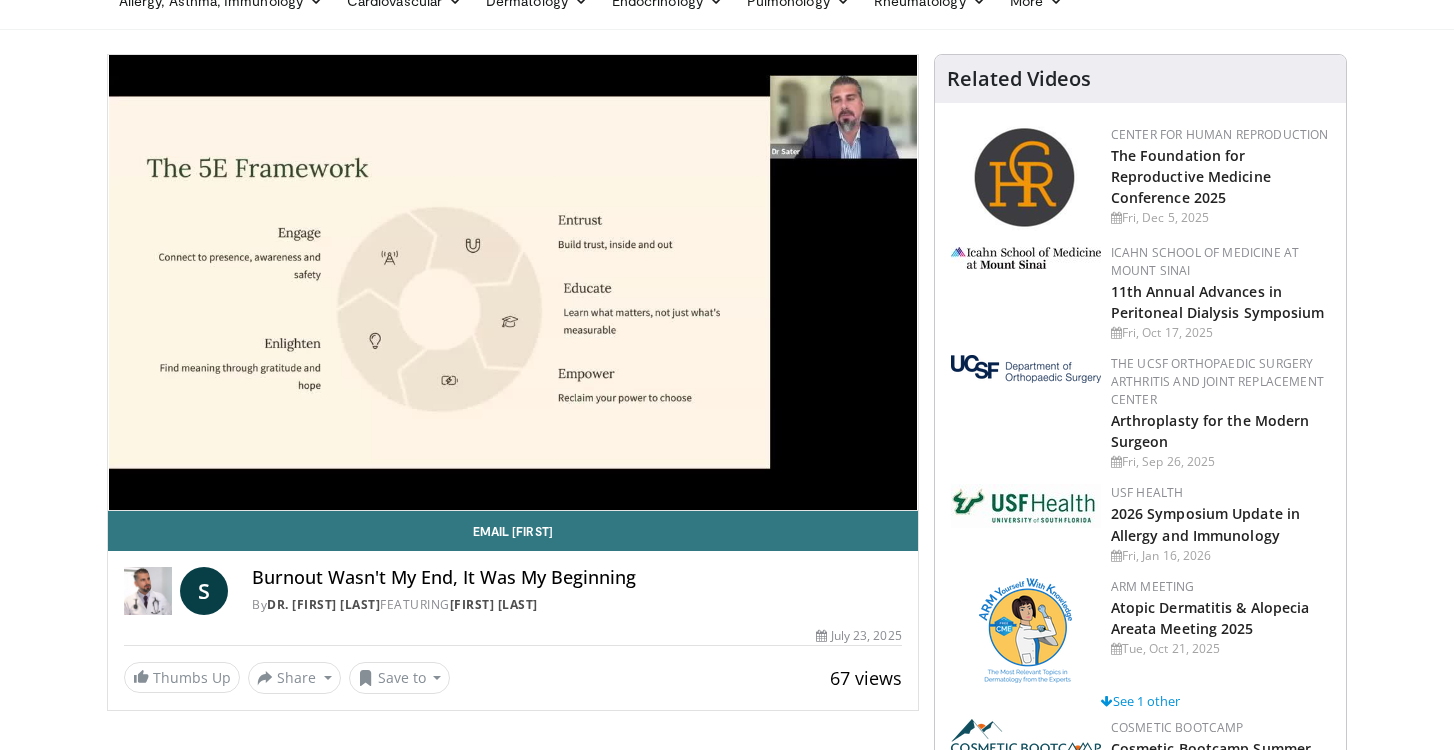 scroll, scrollTop: 102, scrollLeft: 0, axis: vertical 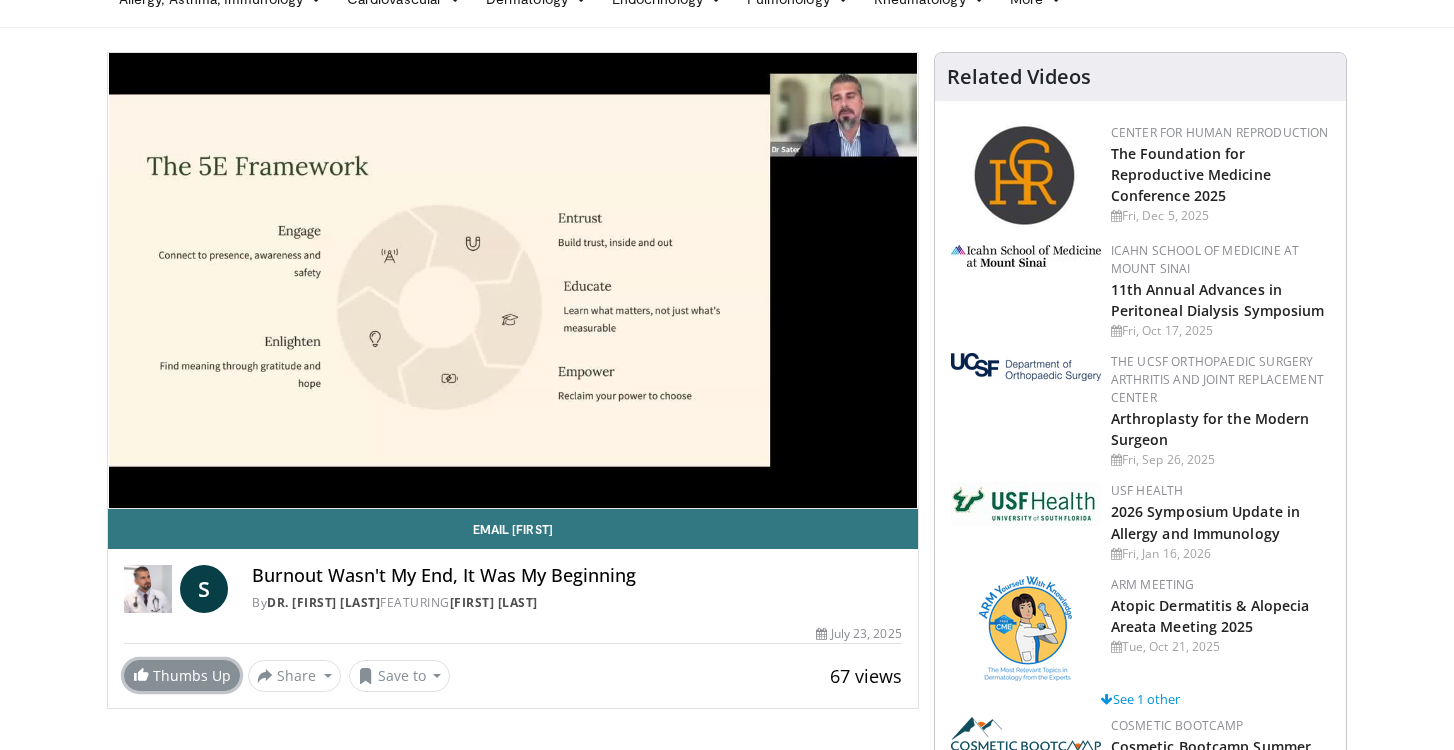 click on "Thumbs Up" at bounding box center (182, 675) 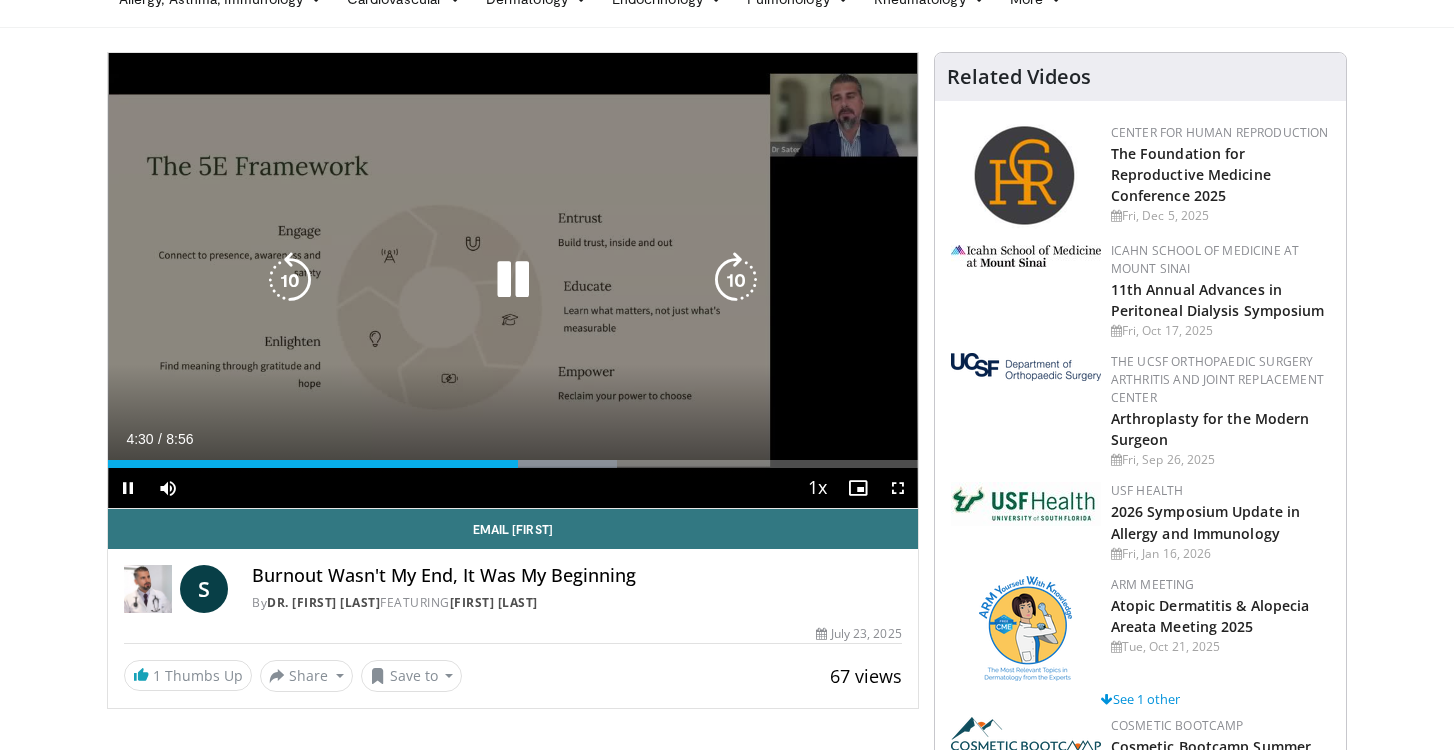 click at bounding box center (736, 280) 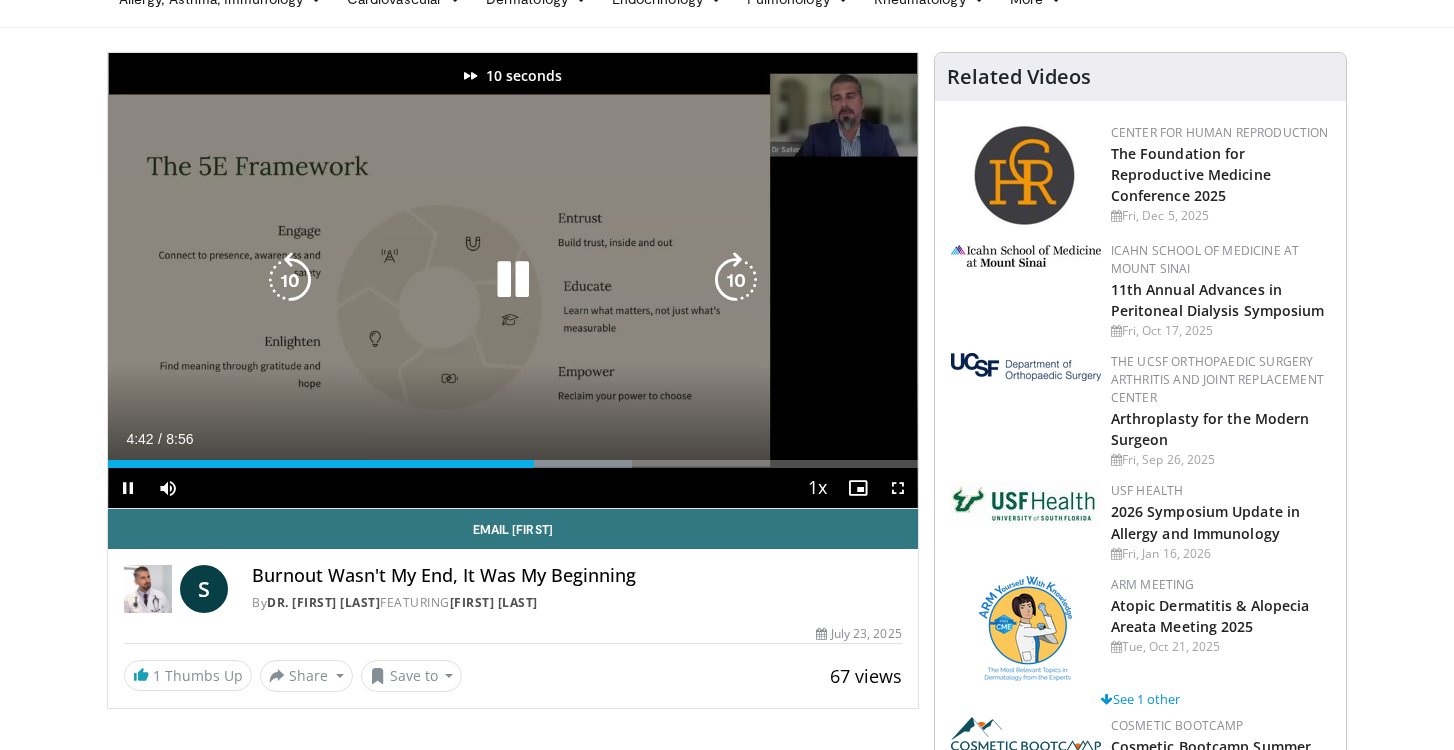 click at bounding box center [736, 280] 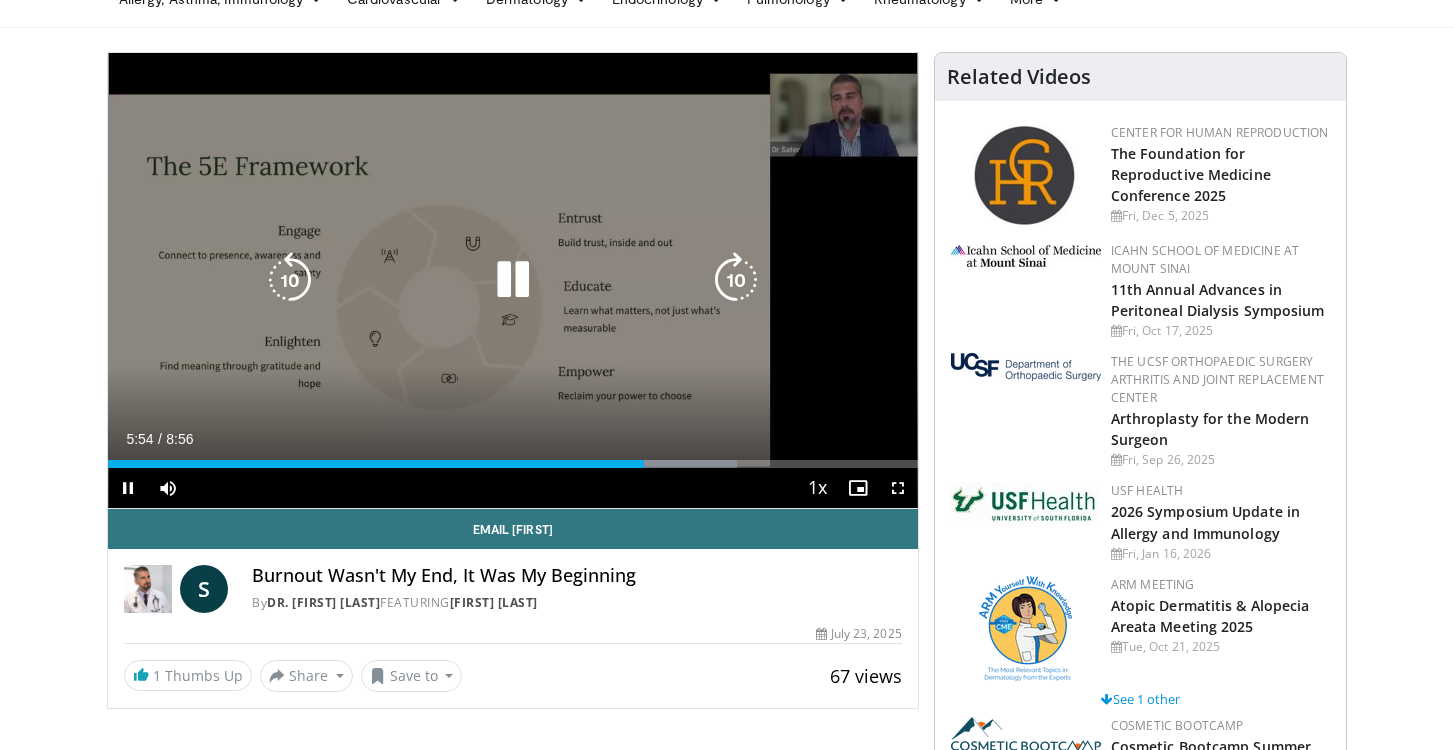 click at bounding box center (736, 280) 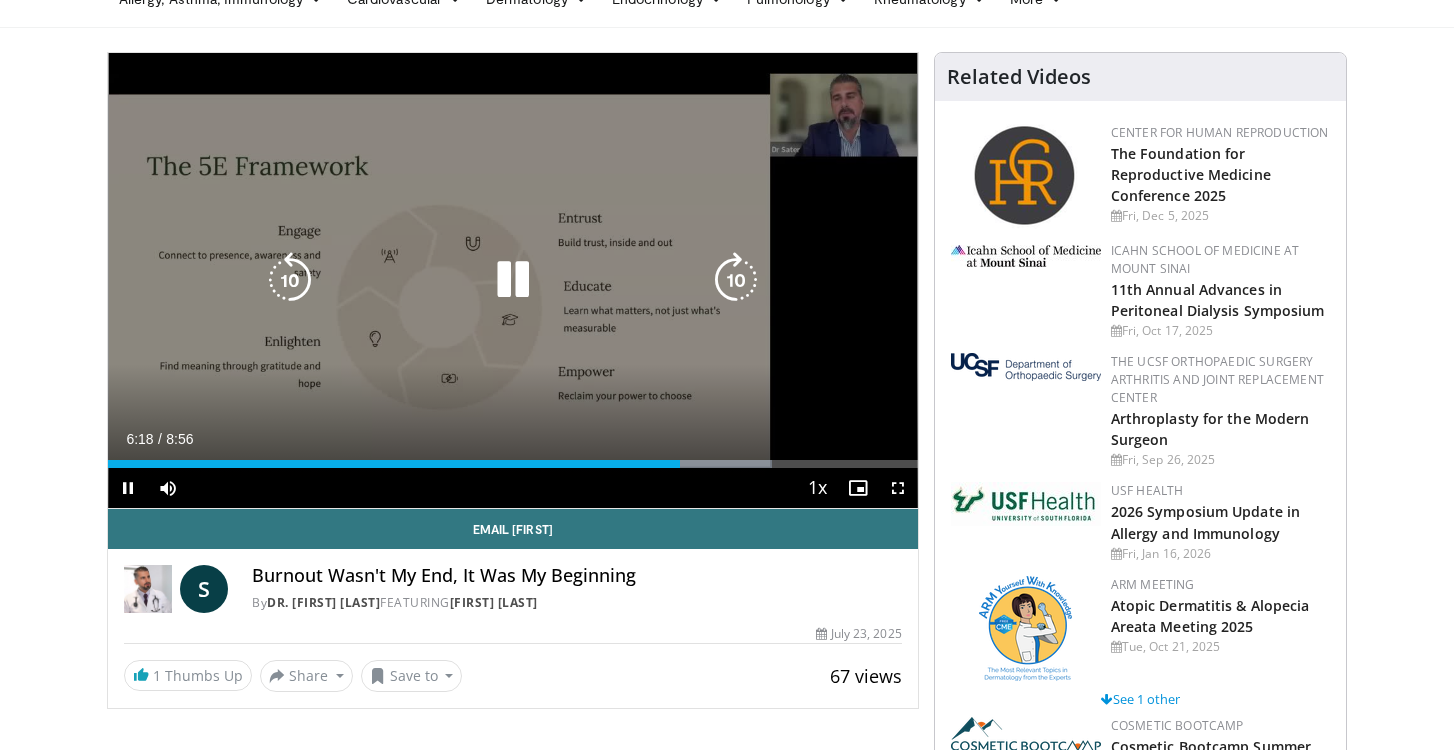 click at bounding box center [736, 280] 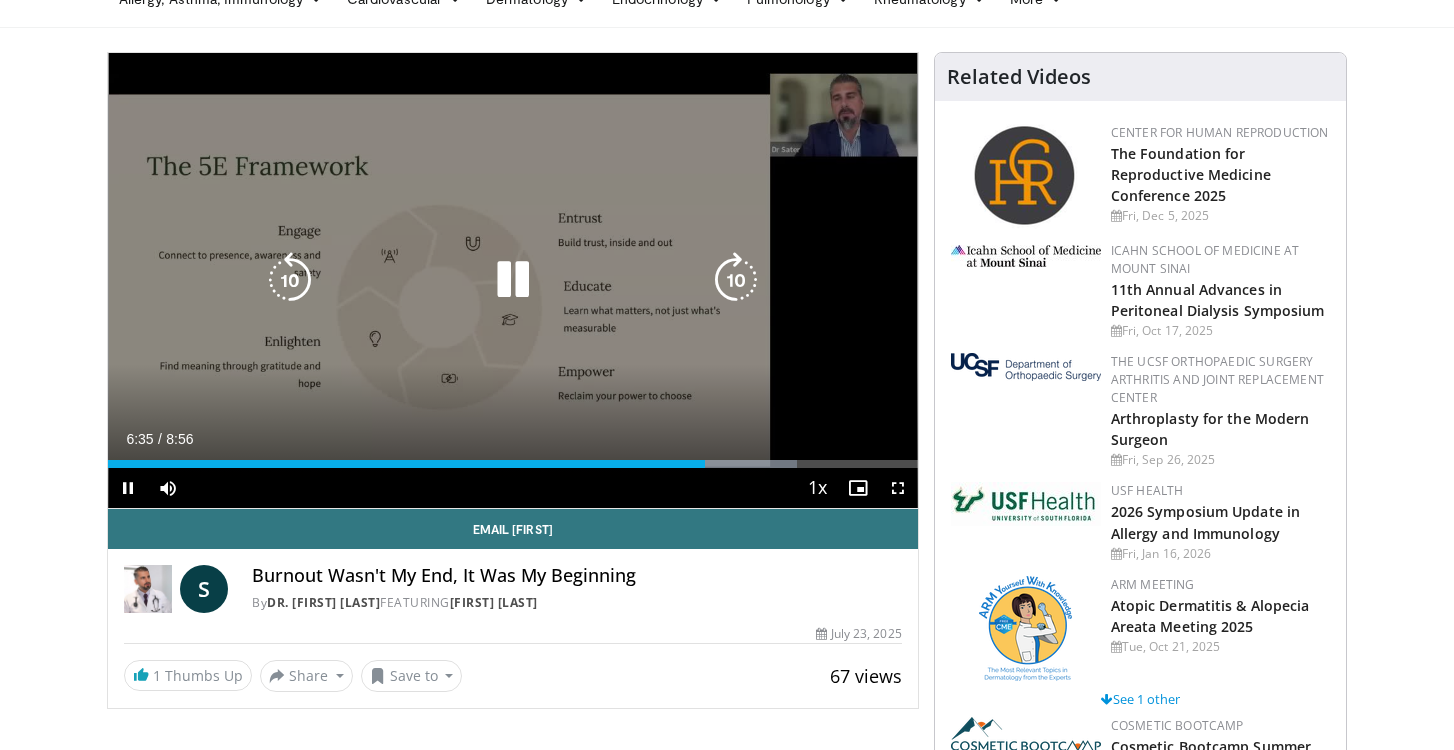 click at bounding box center (736, 280) 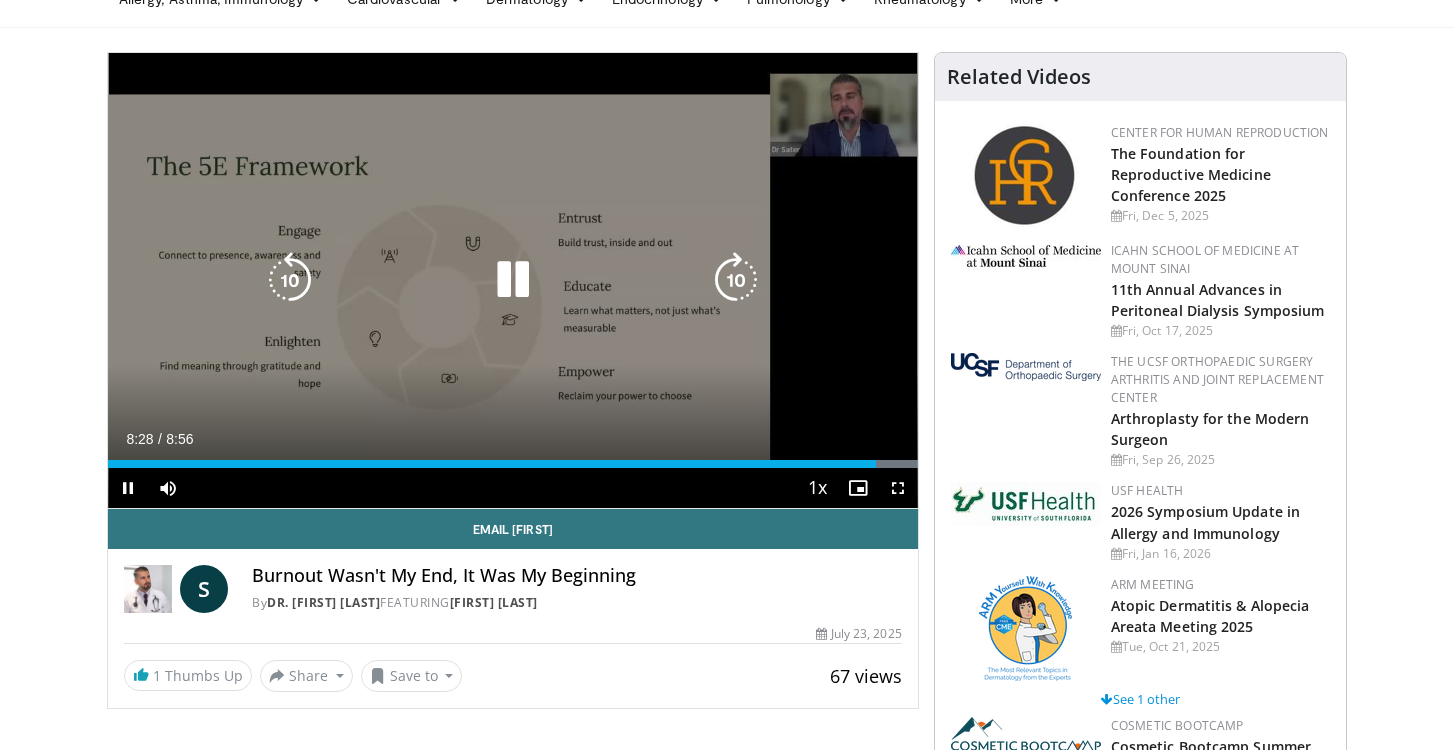 click at bounding box center (736, 280) 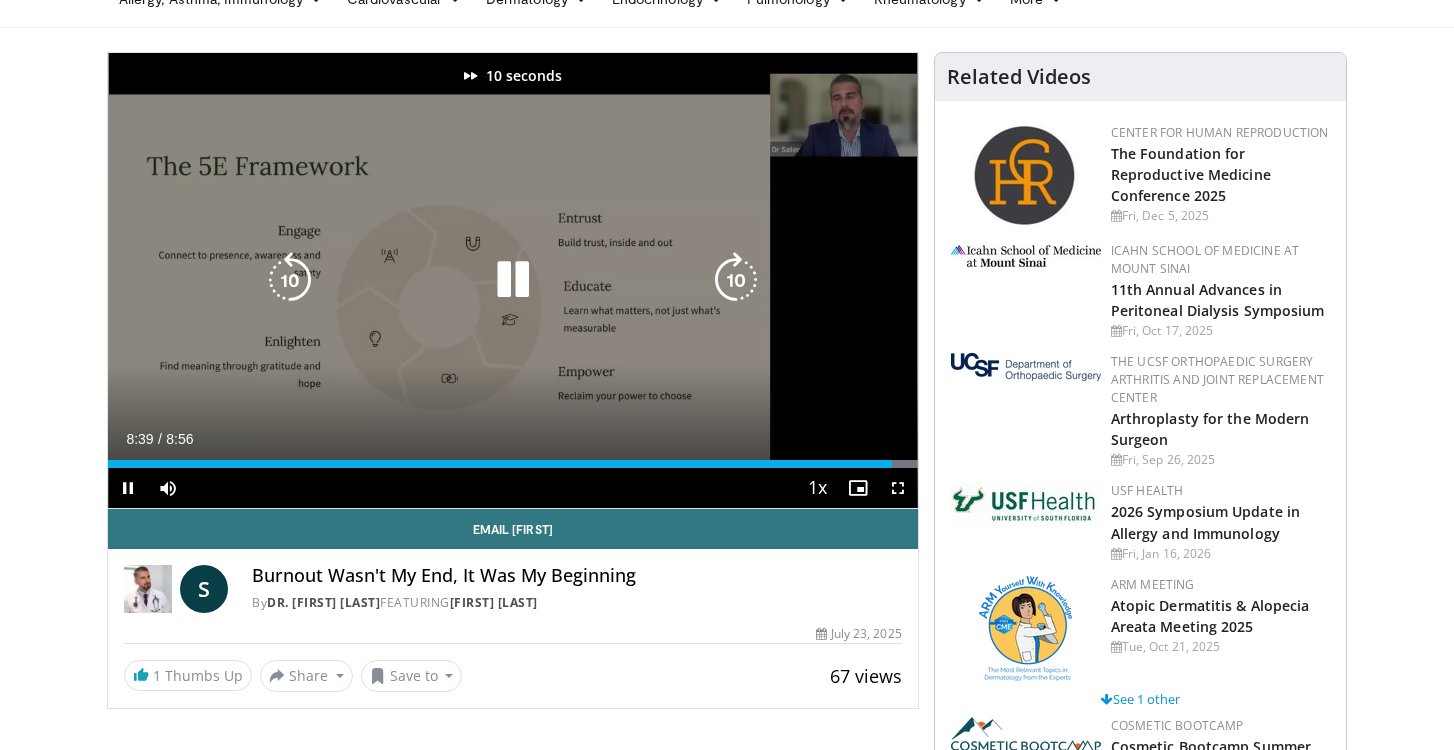 click at bounding box center [736, 280] 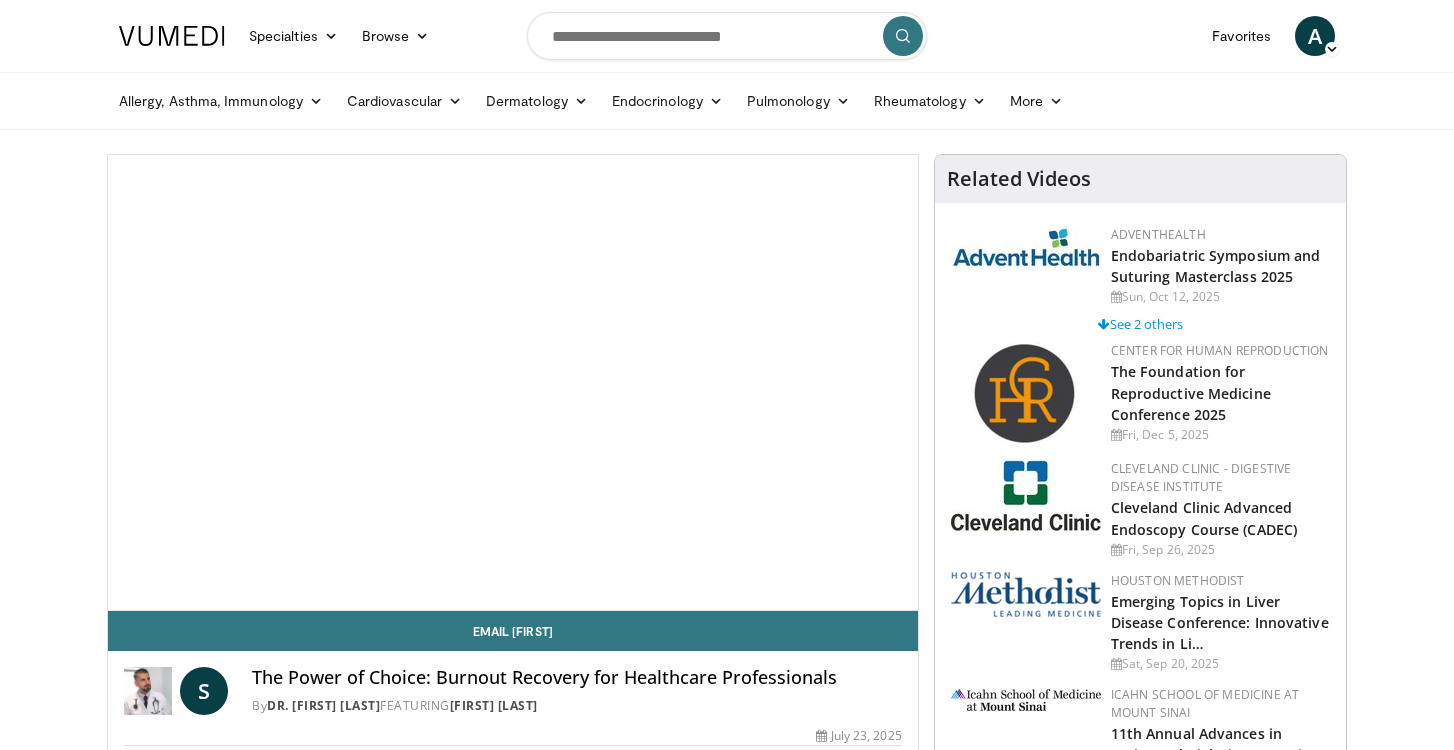 scroll, scrollTop: 0, scrollLeft: 0, axis: both 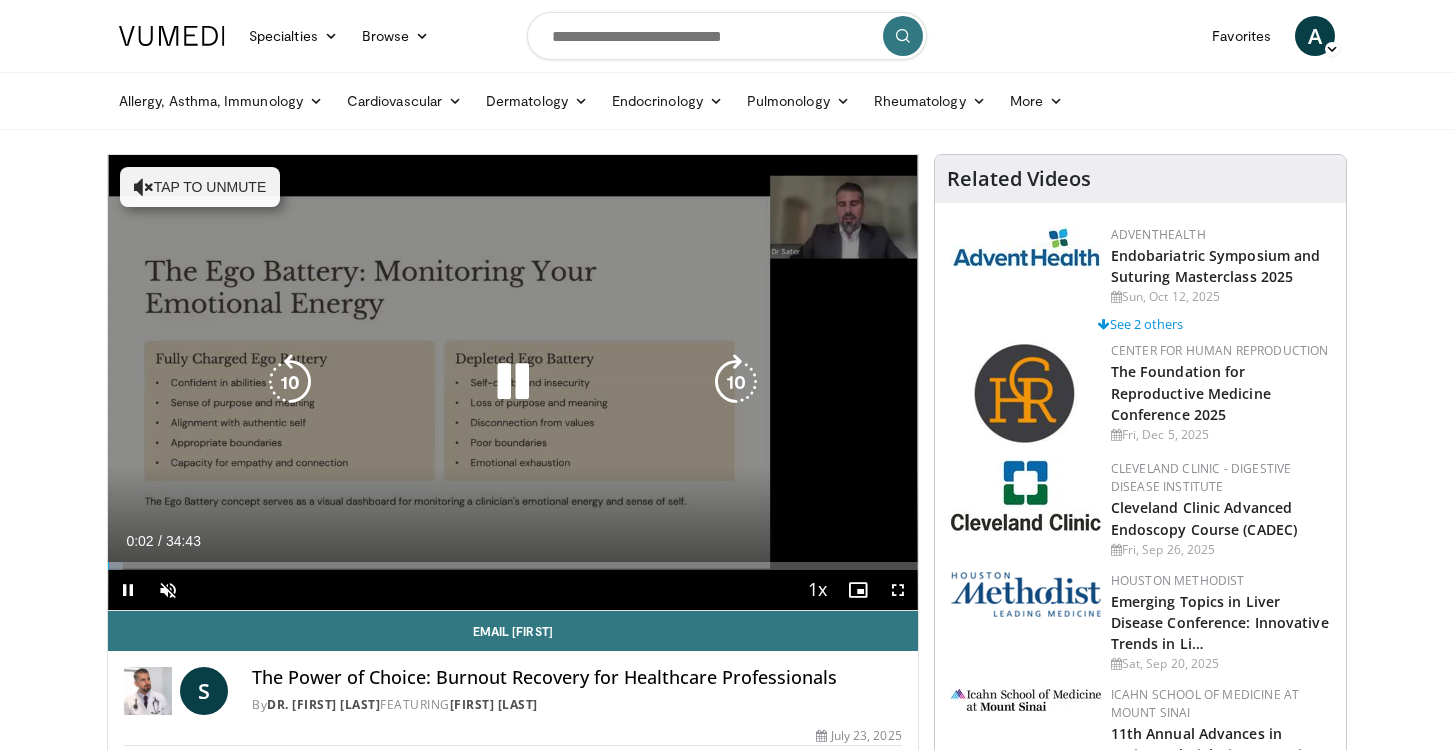 click on "Tap to unmute" at bounding box center [200, 187] 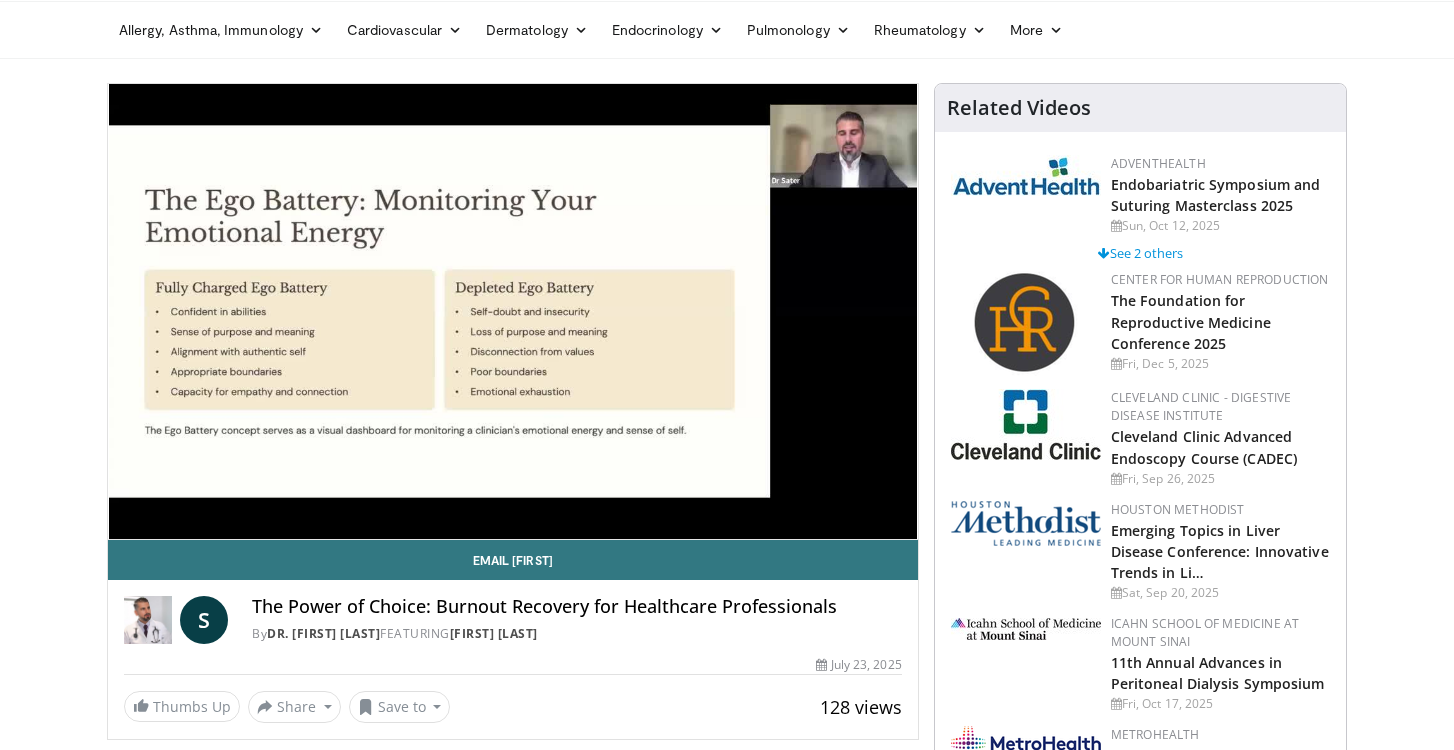 scroll, scrollTop: 73, scrollLeft: 0, axis: vertical 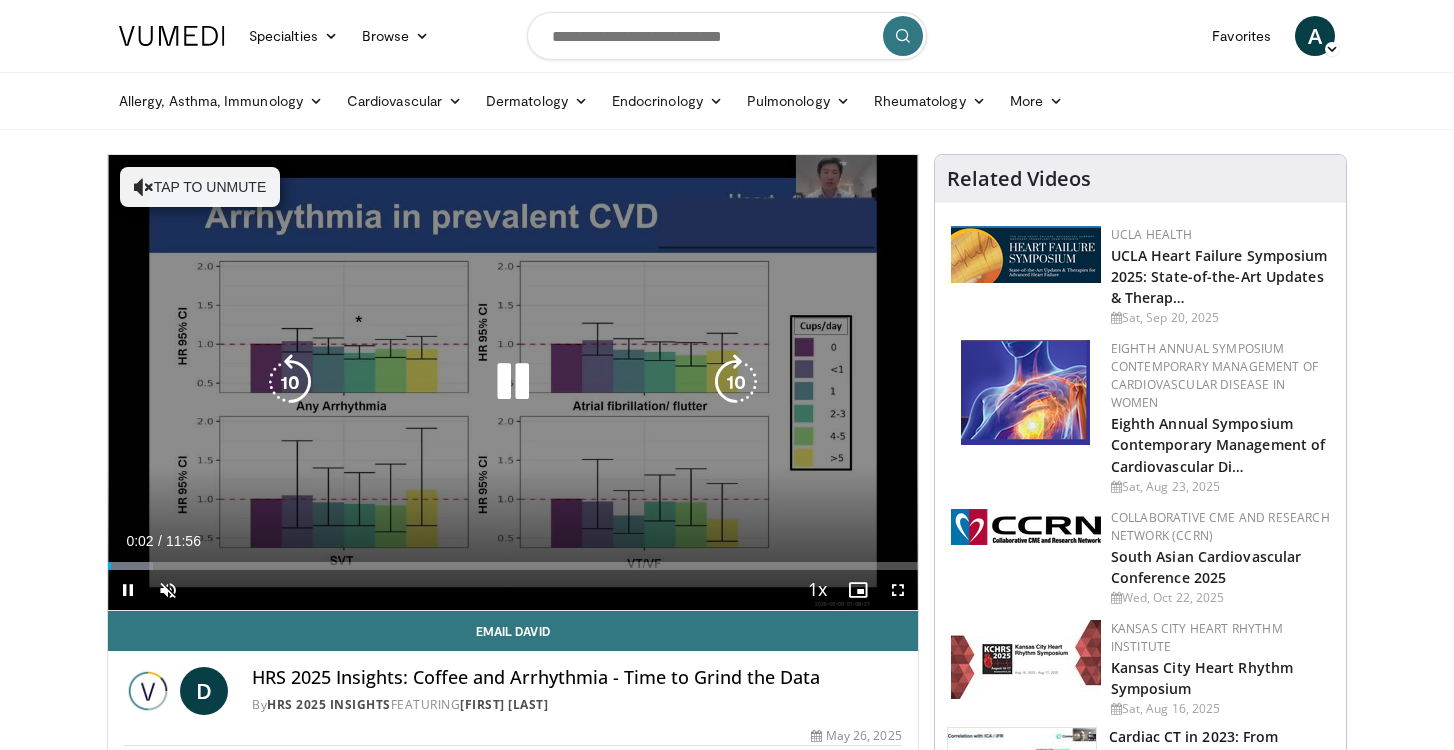 click on "Tap to unmute" at bounding box center (200, 187) 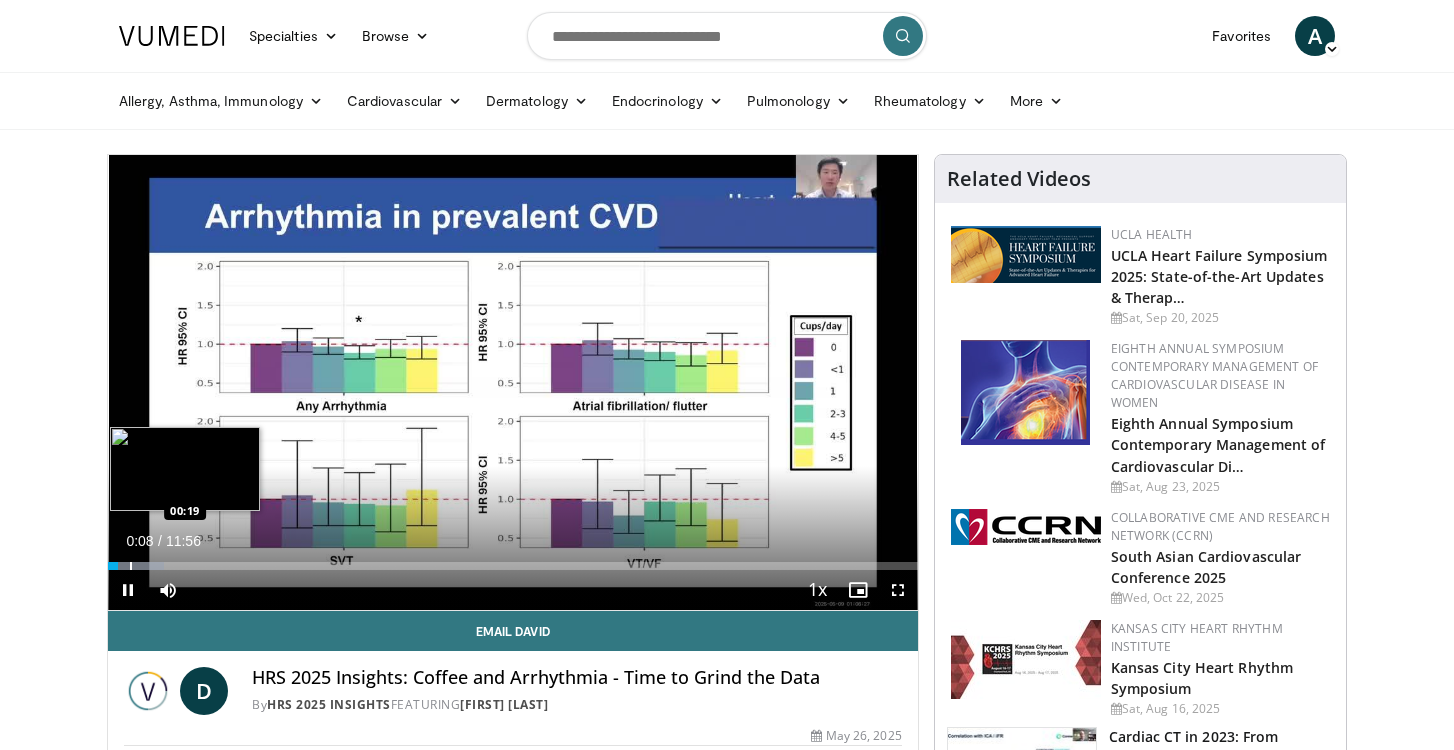 click at bounding box center [131, 566] 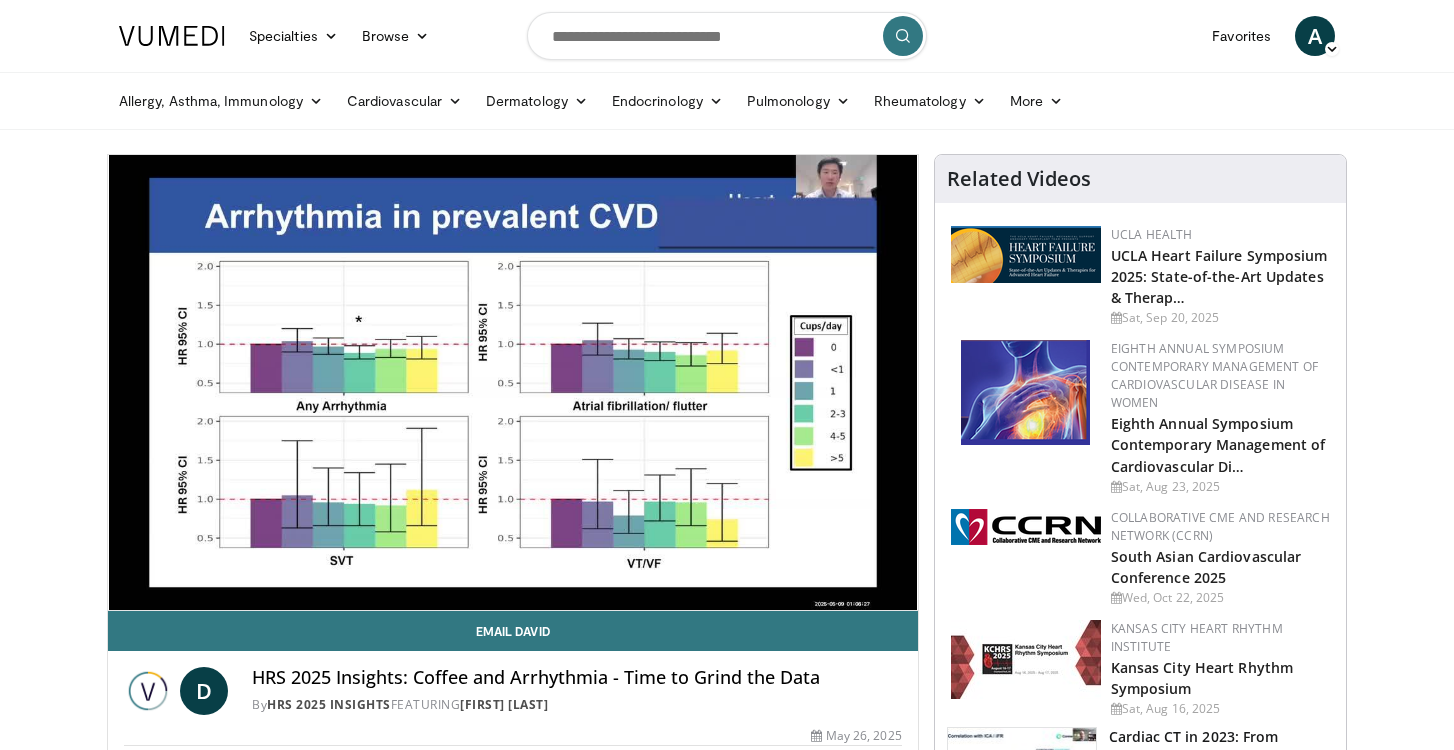 click on "Specialties
Adult & Family Medicine
Allergy, Asthma, Immunology
Anesthesiology
Cardiology
Dental
Dermatology
Endocrinology
Gastroenterology & Hepatology
General Surgery
Hematology & Oncology
Infectious Disease
Nephrology
Neurology
Neurosurgery
Obstetrics & Gynecology
Ophthalmology
Oral Maxillofacial
Orthopaedics
Otolaryngology
Pediatrics
Plastic Surgery
Podiatry
Psychiatry
Pulmonology
Radiation Oncology
Radiology
Rheumatology
Urology" at bounding box center [727, 1853] 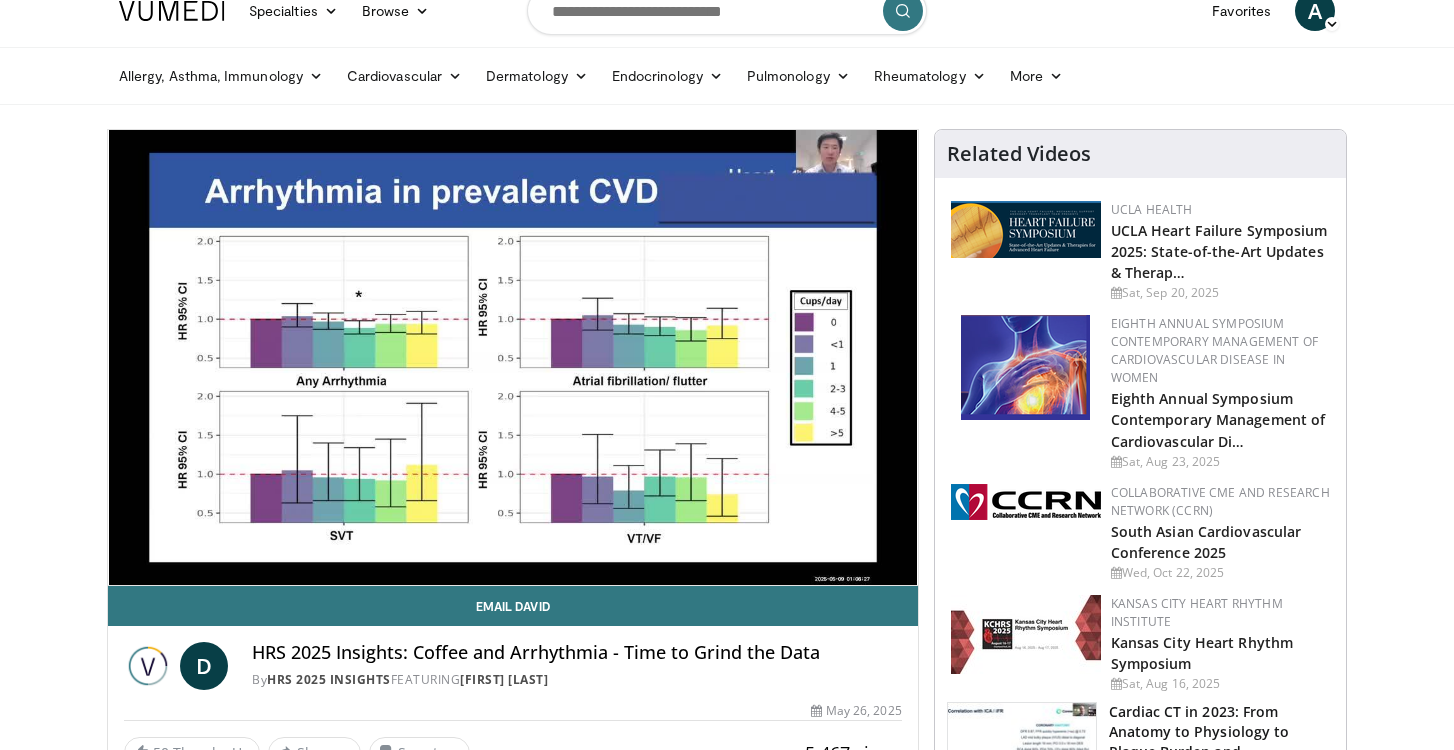 scroll, scrollTop: 35, scrollLeft: 0, axis: vertical 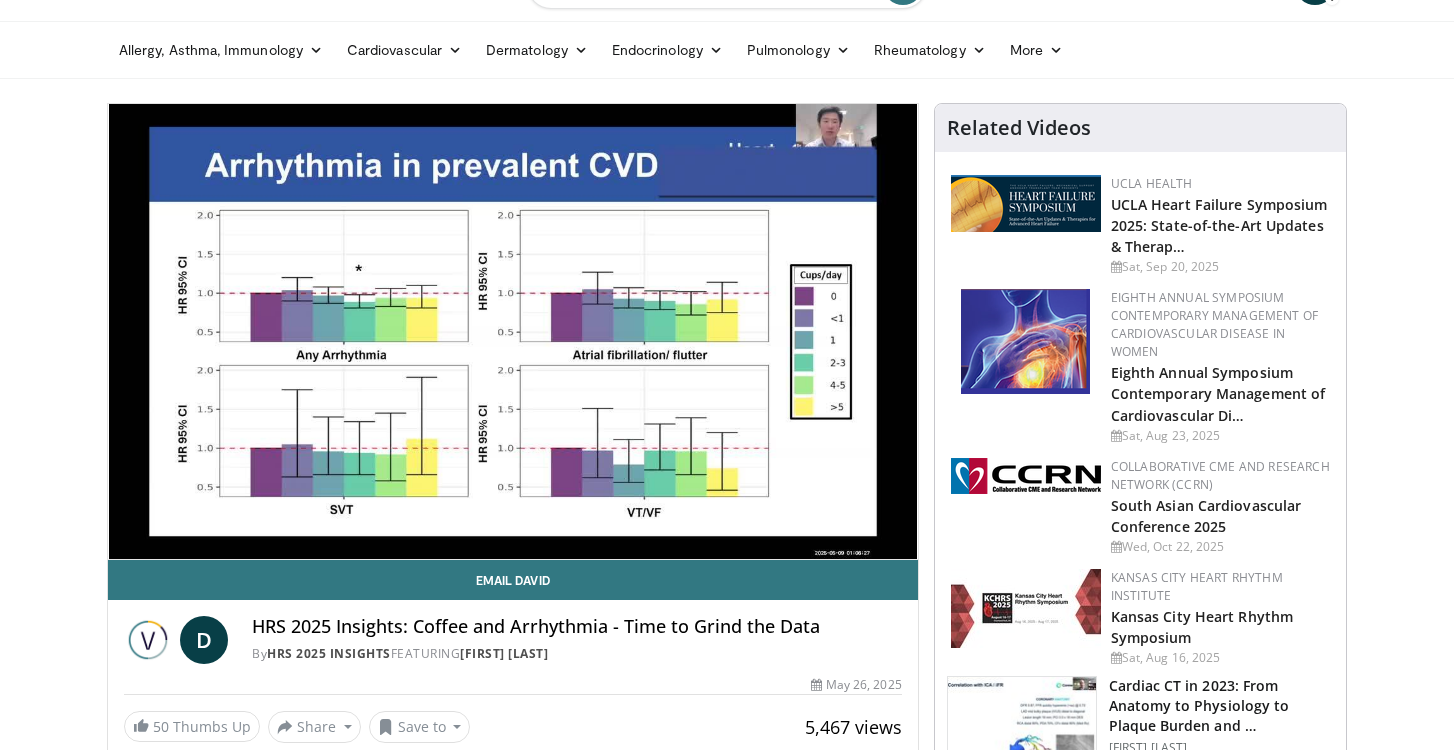 click on "Specialties
Adult & Family Medicine
Allergy, Asthma, Immunology
Anesthesiology
Cardiology
Dental
Dermatology
Endocrinology
Gastroenterology & Hepatology
General Surgery
Hematology & Oncology
Infectious Disease
Nephrology
Neurology
Neurosurgery
Obstetrics & Gynecology
Ophthalmology
Oral Maxillofacial
Orthopaedics
Otolaryngology
Pediatrics
Plastic Surgery
Podiatry
Psychiatry
Pulmonology
Radiation Oncology
Radiology
Rheumatology
Urology" at bounding box center (727, 1802) 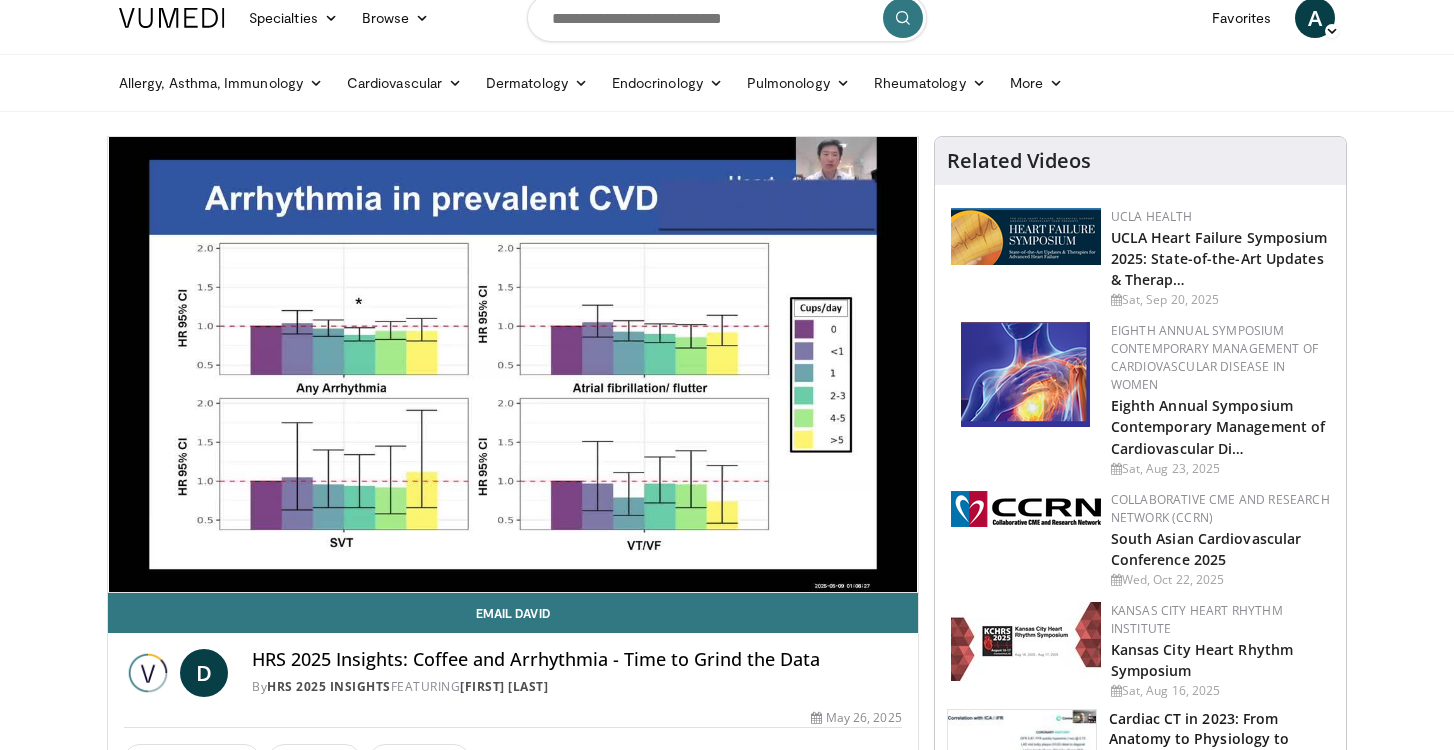 scroll, scrollTop: 8, scrollLeft: 0, axis: vertical 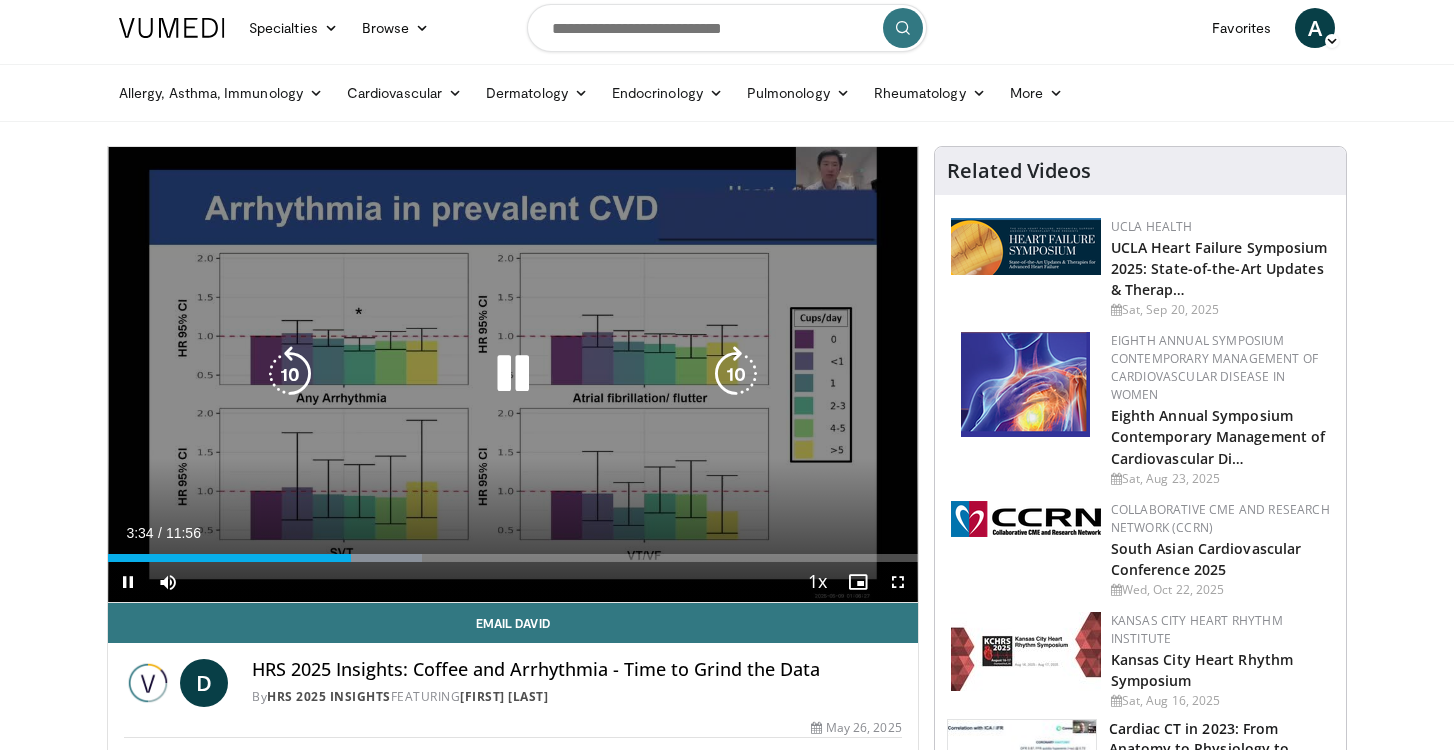 click at bounding box center [736, 374] 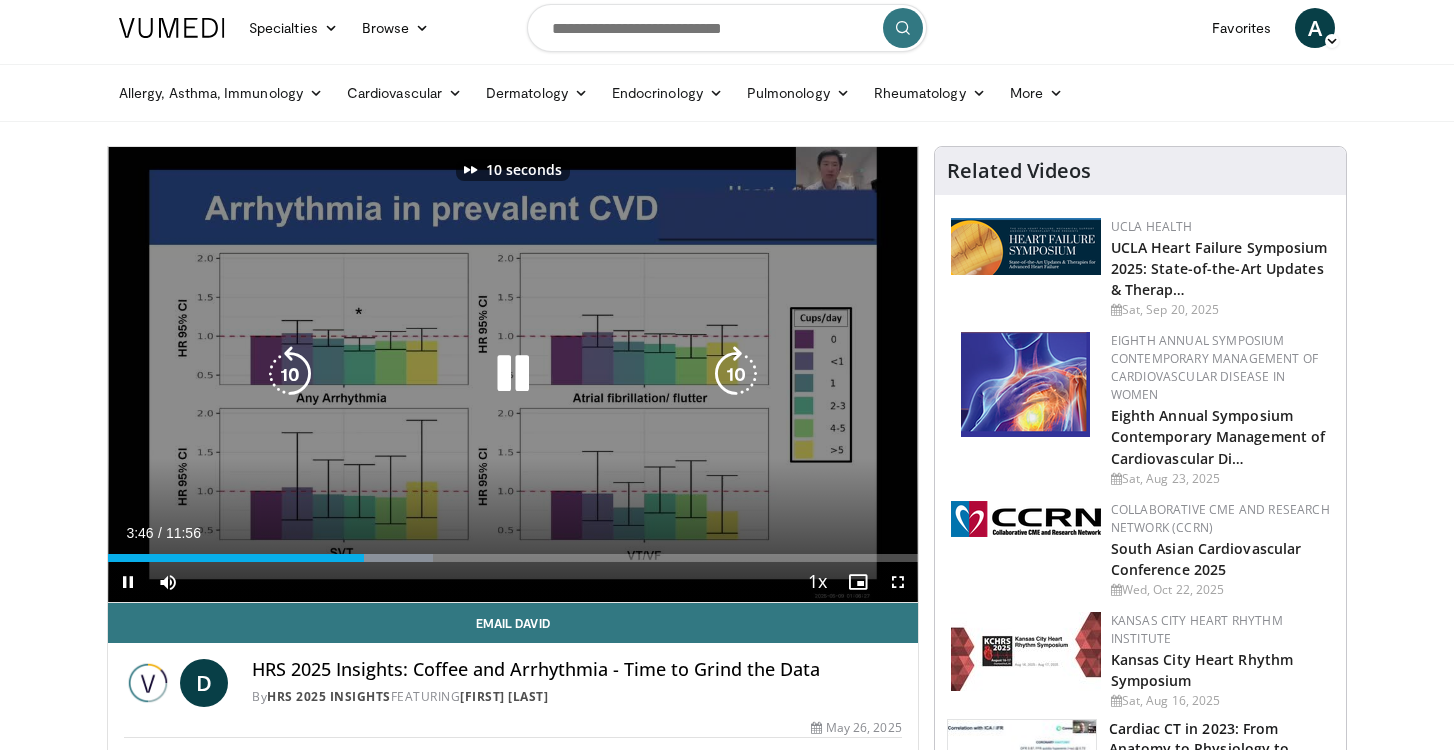 click on "10 seconds
Tap to unmute" at bounding box center [513, 374] 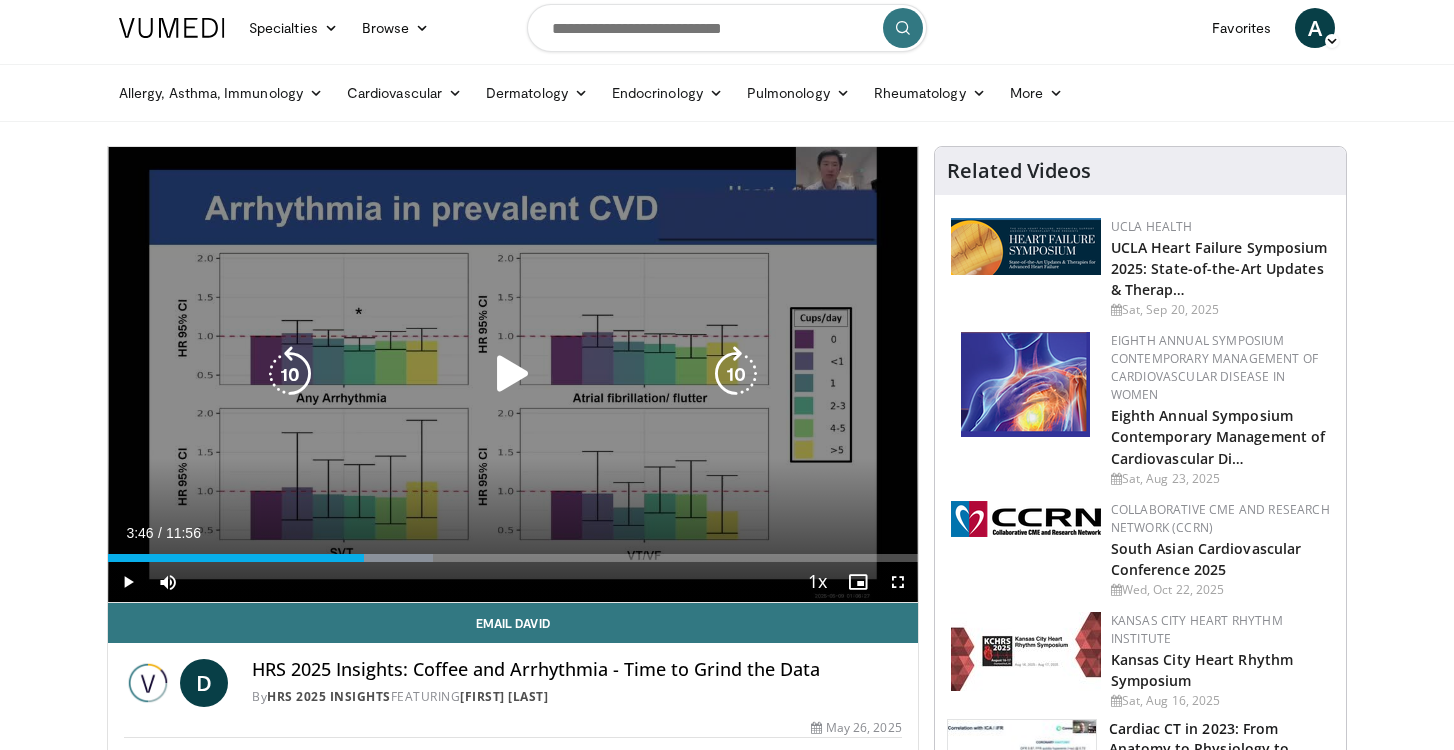 click at bounding box center (513, 374) 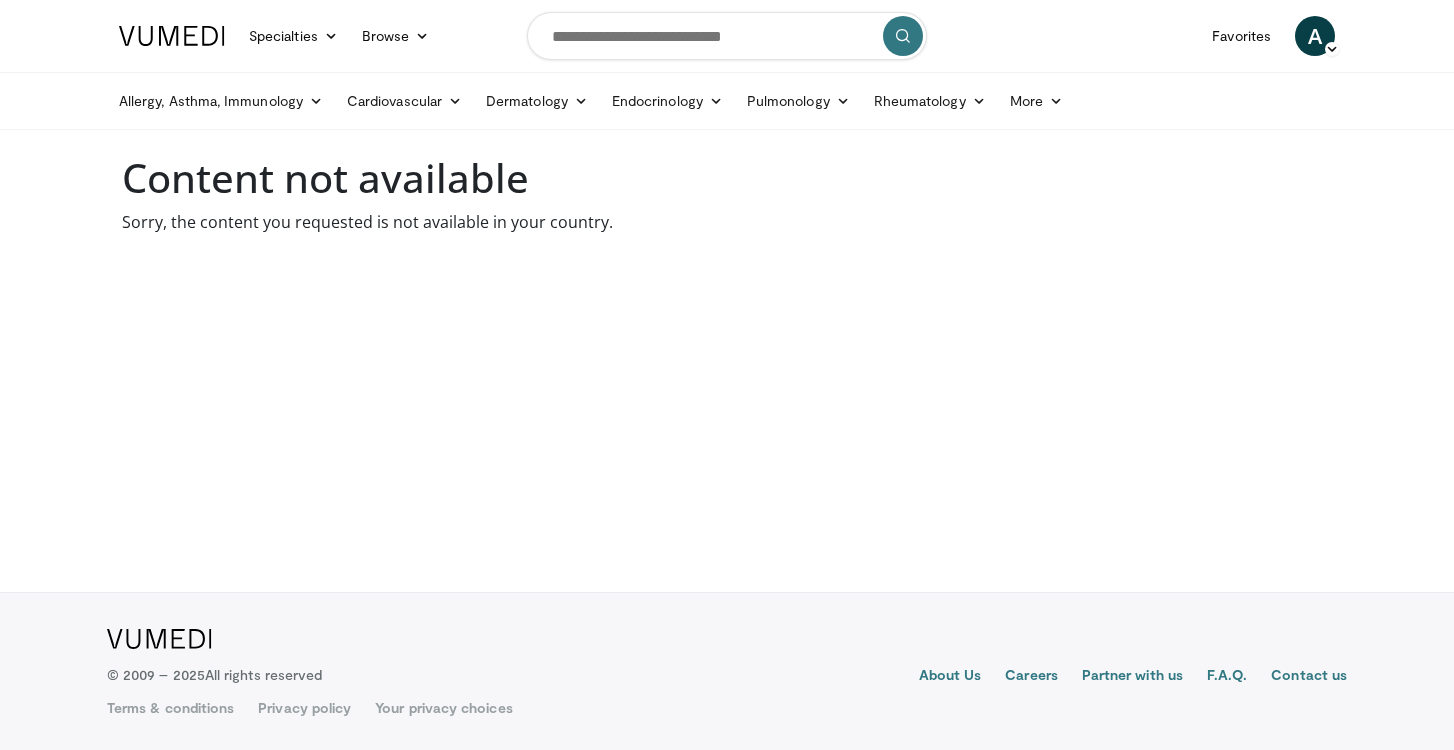 scroll, scrollTop: 0, scrollLeft: 0, axis: both 